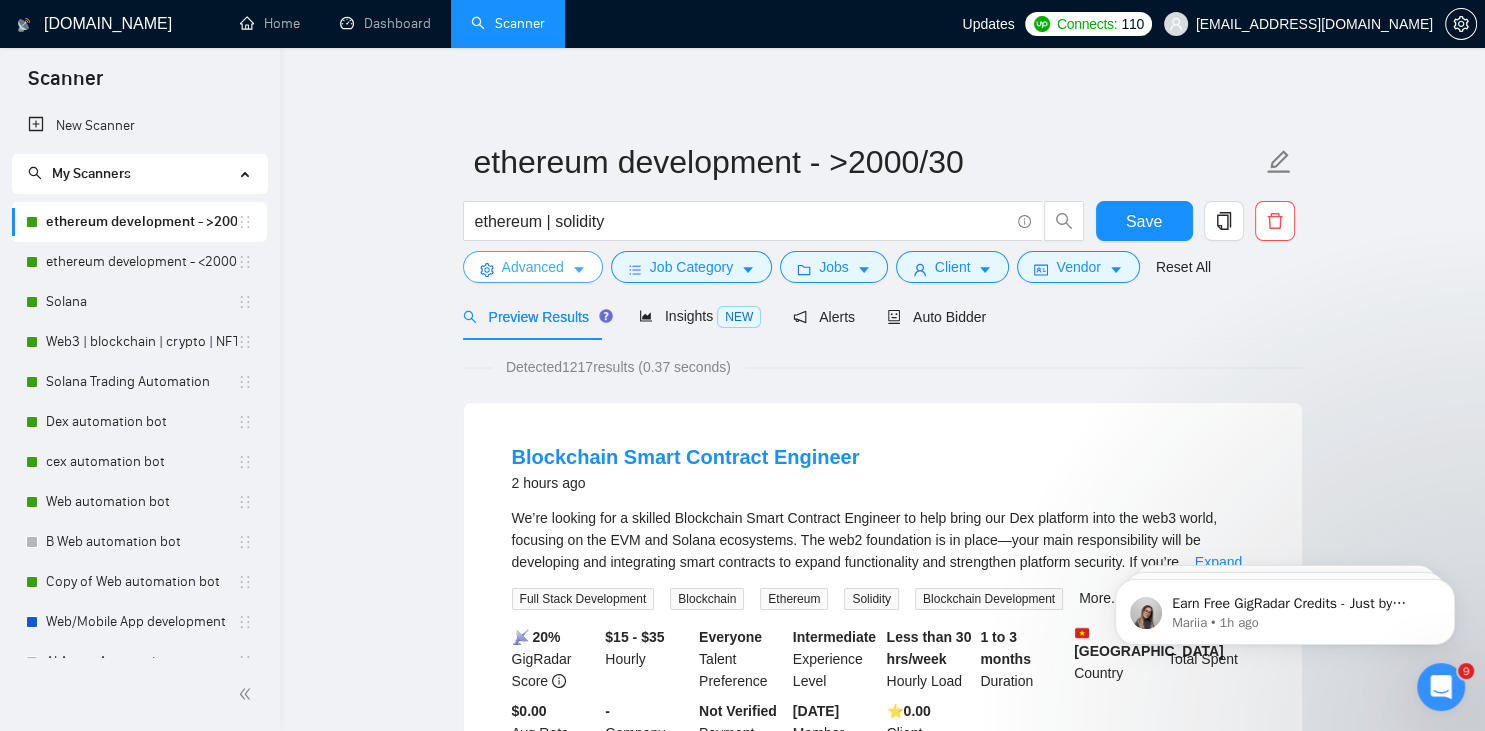 scroll, scrollTop: 0, scrollLeft: 0, axis: both 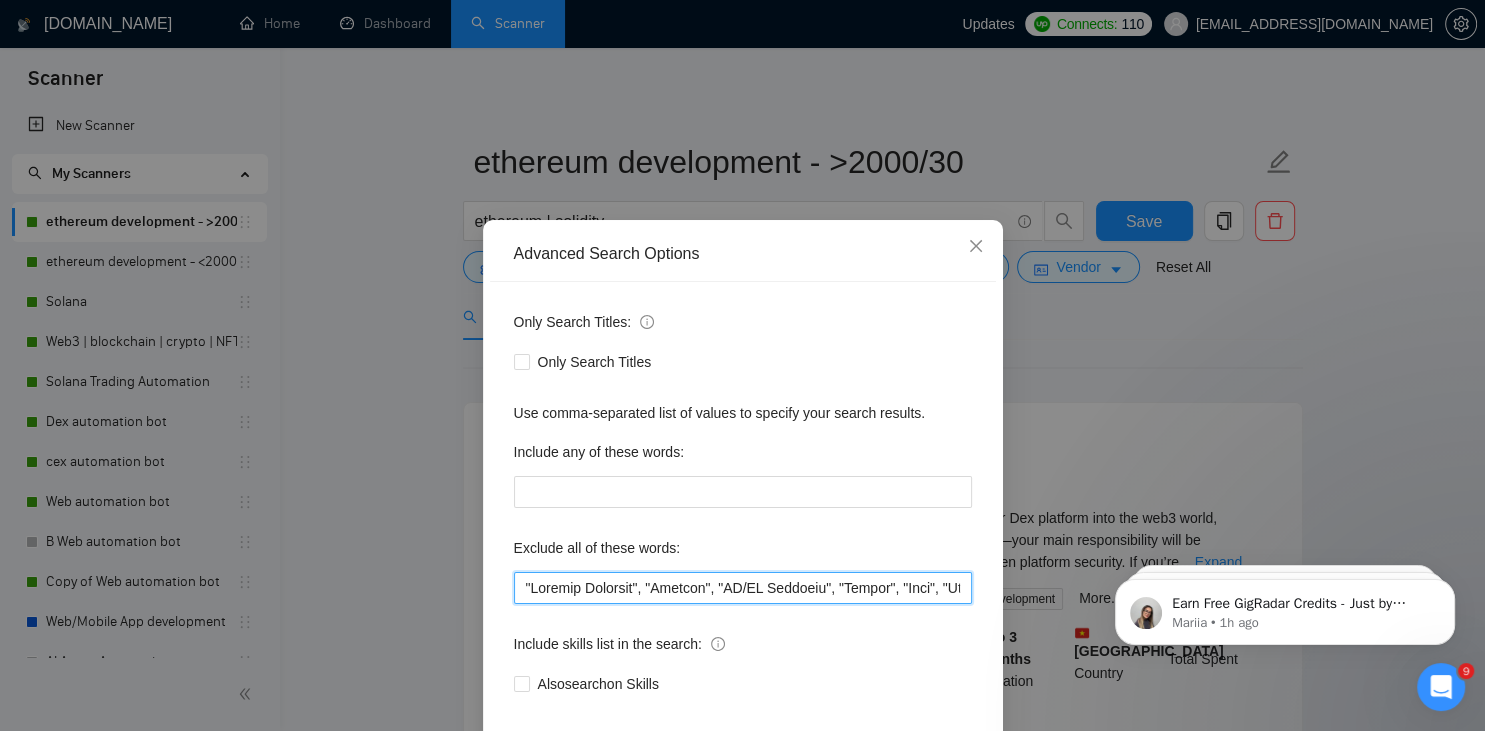 click at bounding box center (743, 588) 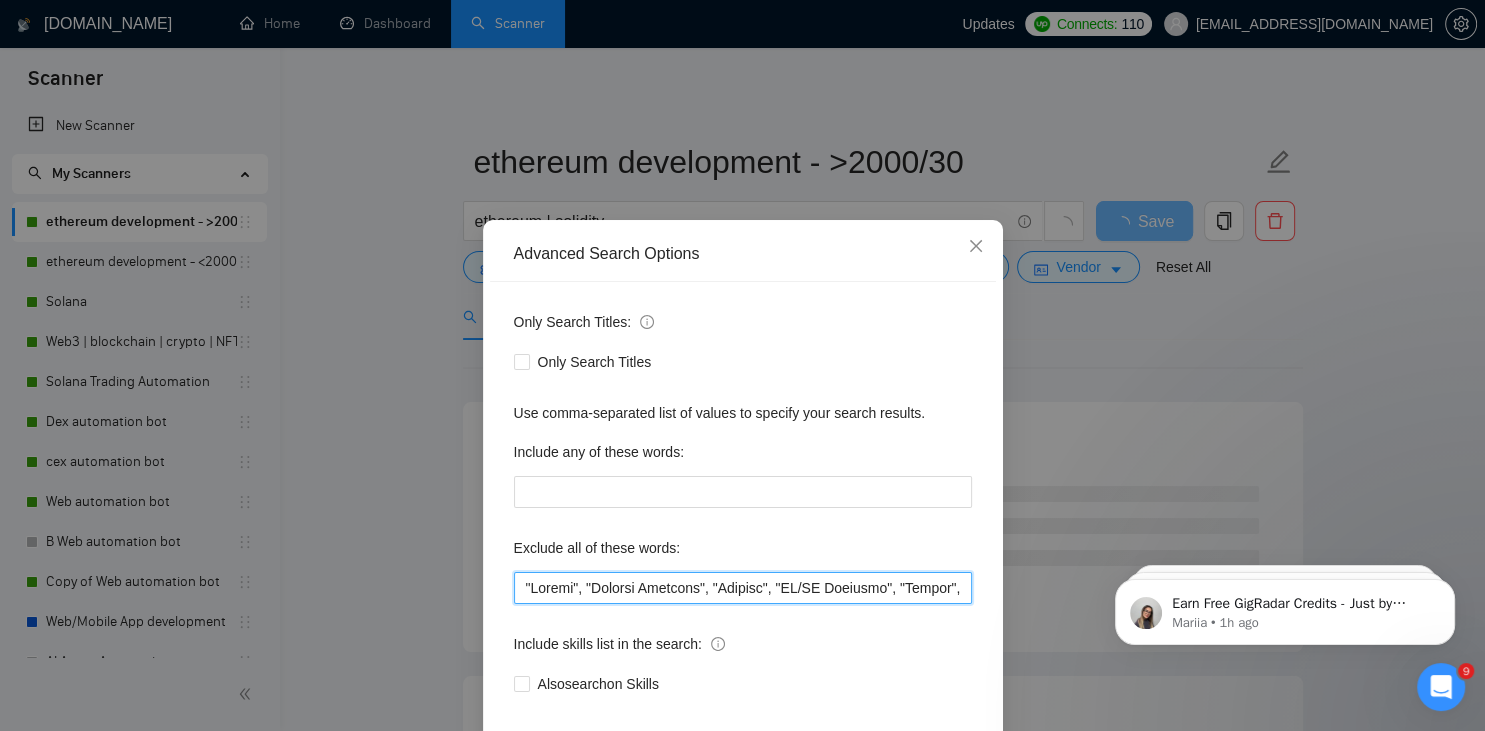 drag, startPoint x: 587, startPoint y: 585, endPoint x: 500, endPoint y: 593, distance: 87.36704 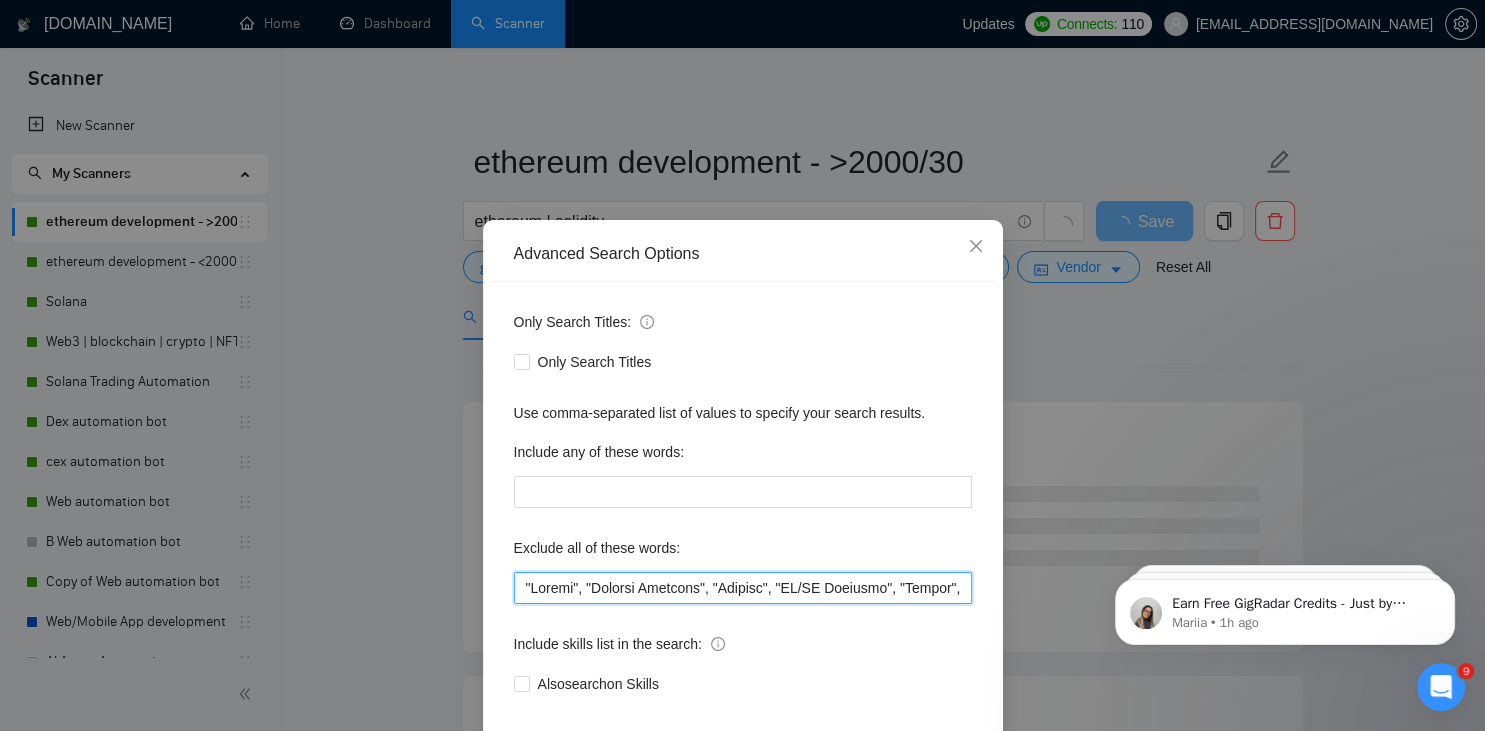 scroll, scrollTop: 100, scrollLeft: 0, axis: vertical 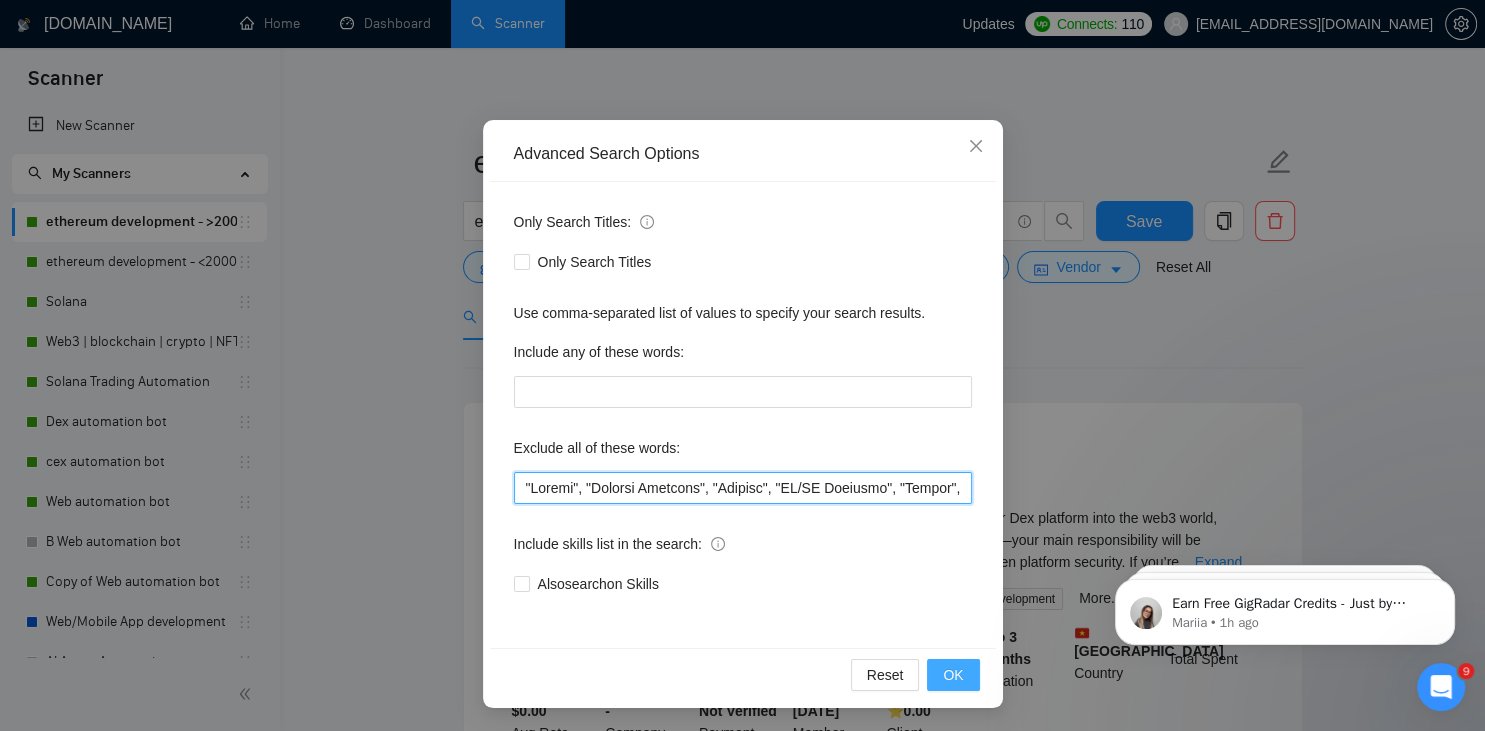 type on ""Joomla", "Graphic Designer", "Animate", "UI/UX Designer", "Pyside", "Odoo", "Laravel-based", "Kajabi", "Qlik", "VBA", "Prediction", "Flutterflow", "USDT Flash", "already coded", "AR/VR", "iGaming", "Pinecone", "existing application", ".Net", "join our dynamic team", "Update", "Cartoon", "90% Done", "Photoshop", "Tether", "Fix Bug", "Retool", "NO AGENCIES", "Review", "n8n", "Launch" "Europe Only", "Modify", "Update", "Avatar", "Art Project", "Pakistan", "join our team", "Azure DevOps", "DevOps", "Flutter", "Equity-Only", "Equity Only", "Generating Image Variations", "Image Generation", STACKS, STX, Betting, gambling, casino, Sui, Unity, Manager, bot, automation, scripting, laravel, "php", "wordpress", "shopify", "eSport", gaming, games, "crypto recovery", "eSports", "Sales Team", "frontend developer", "freelancer only", "freelancers only", "No agency", "Not agency", "No agencies", "Not agencies", "metaverse", "Consultant", "Audit", "Game", "passed test", sports, "Meet with CTO", "skill test", "[DOMAIN_NAME]", ..." 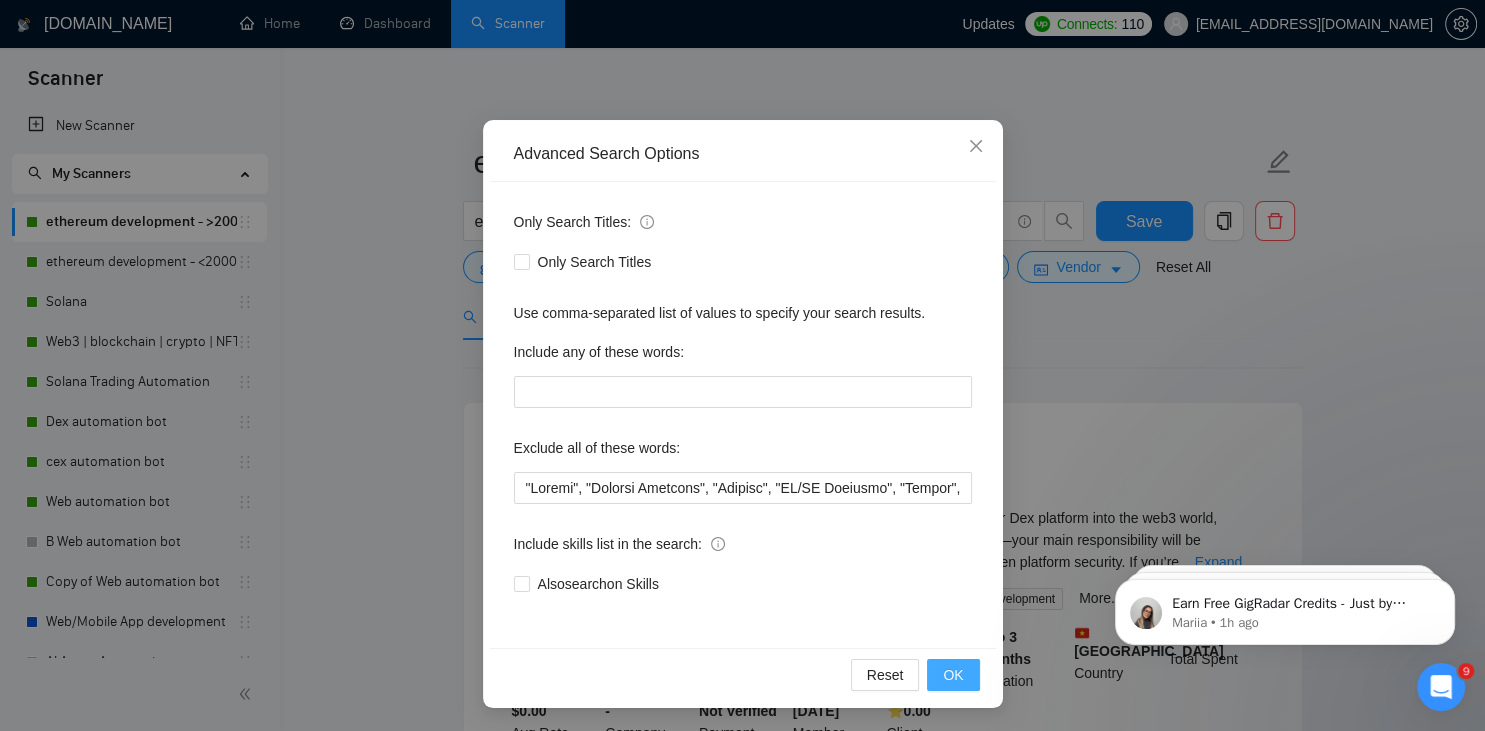 click on "OK" at bounding box center (953, 675) 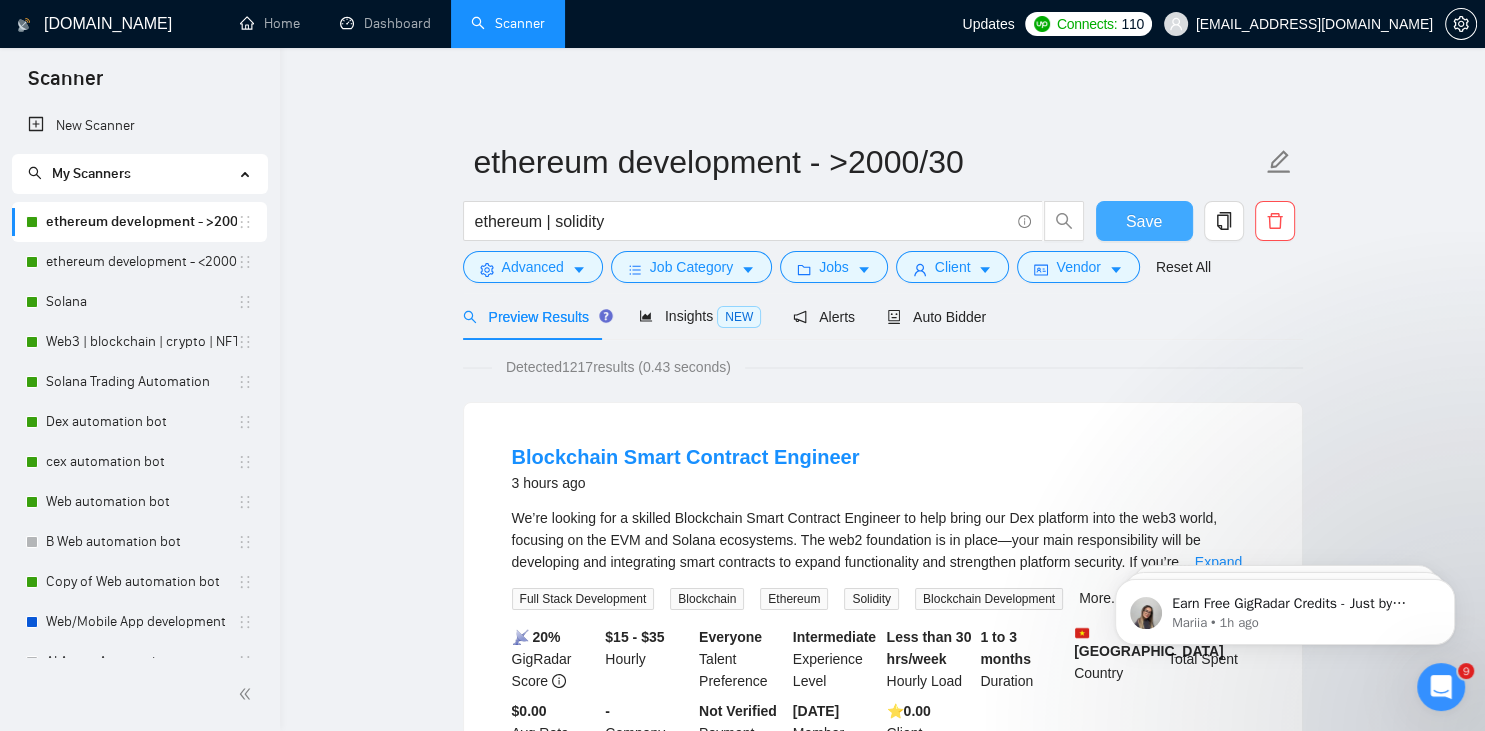 click on "Save" at bounding box center (1144, 221) 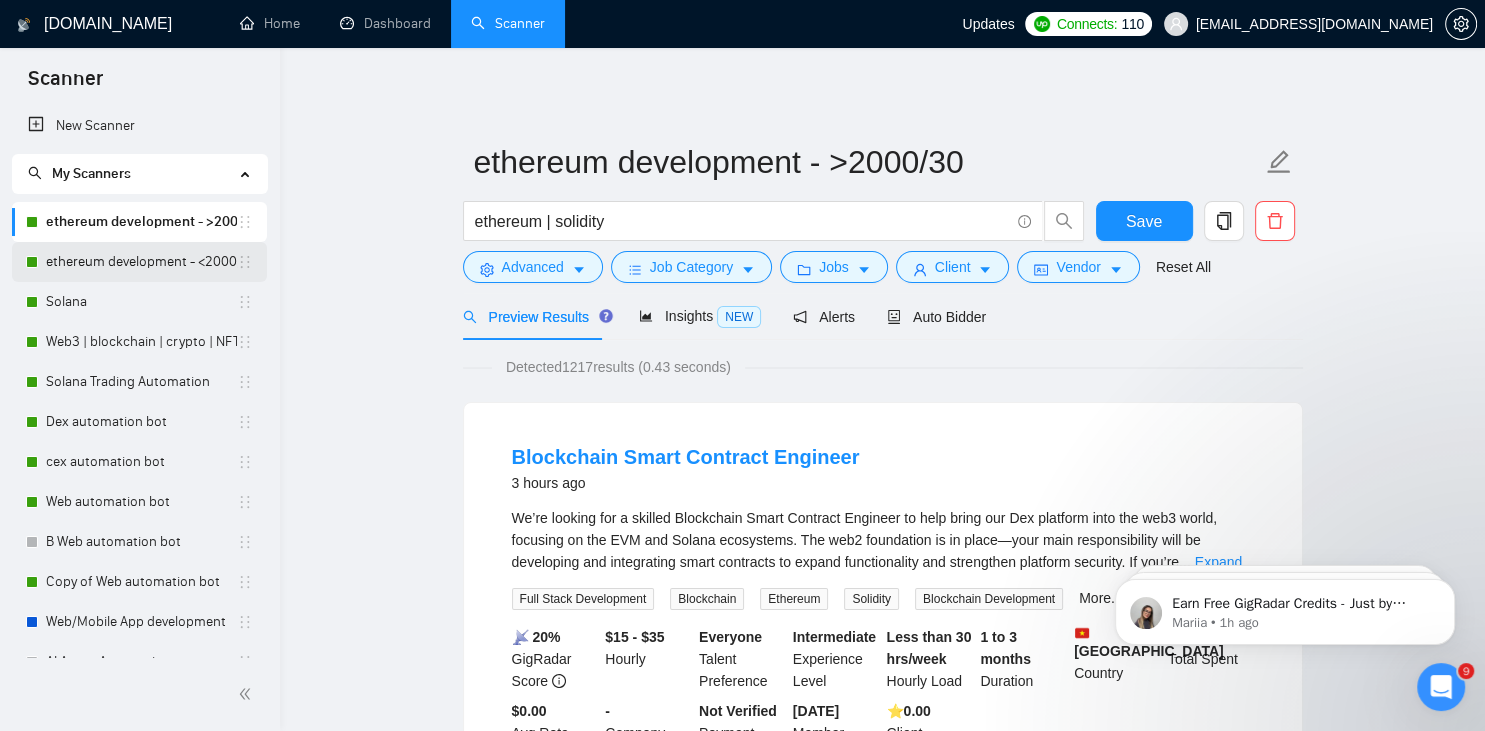 click on "ethereum development - <2000/30" at bounding box center (141, 262) 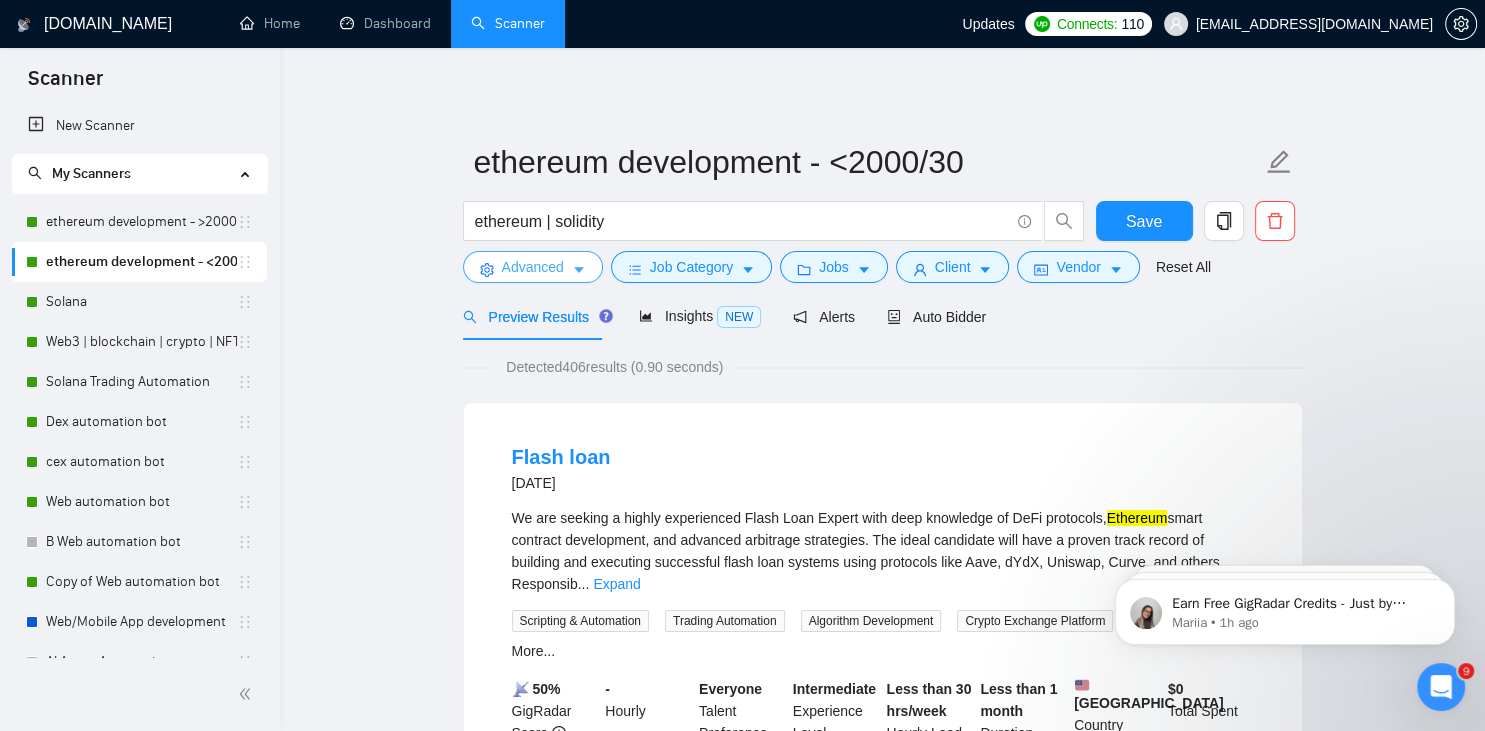 click on "Advanced" at bounding box center [533, 267] 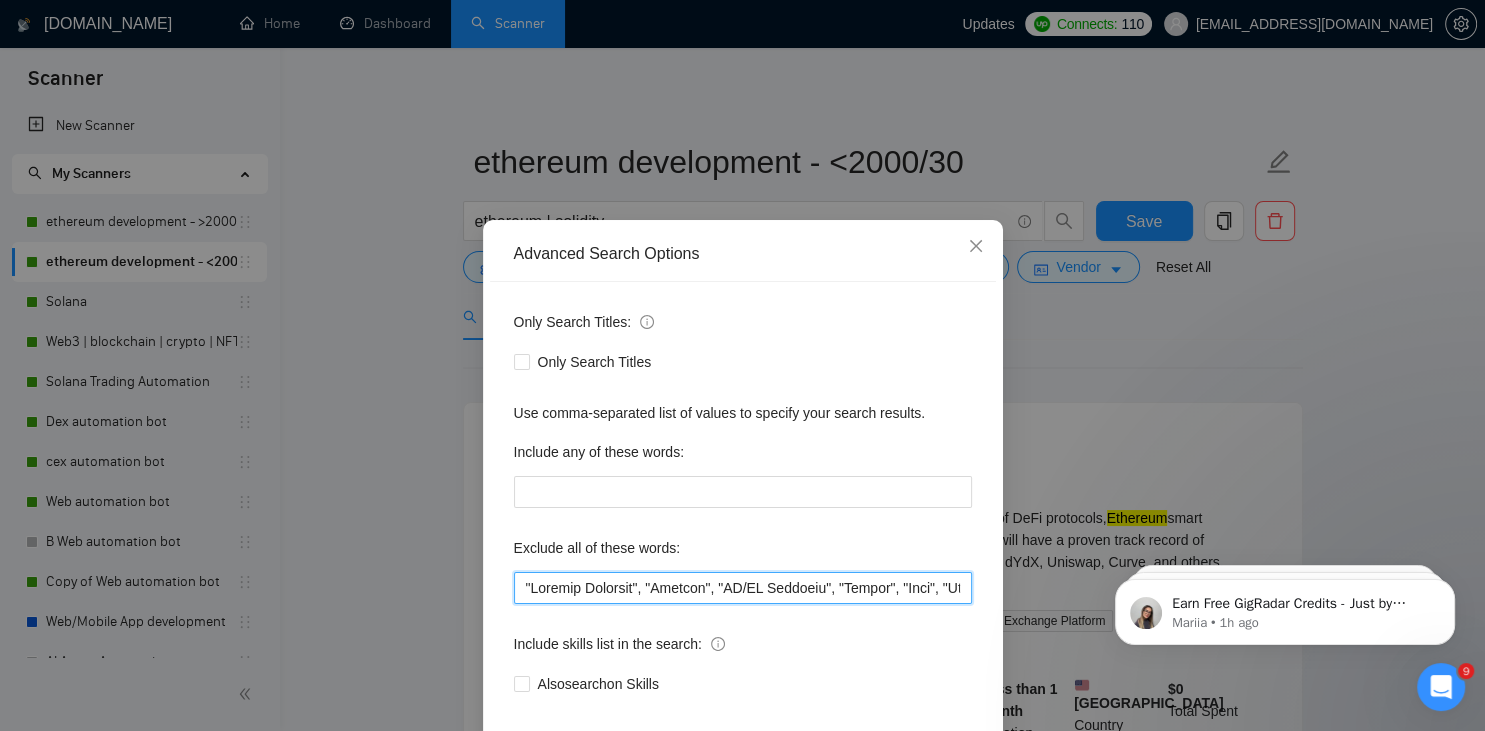 click at bounding box center [743, 588] 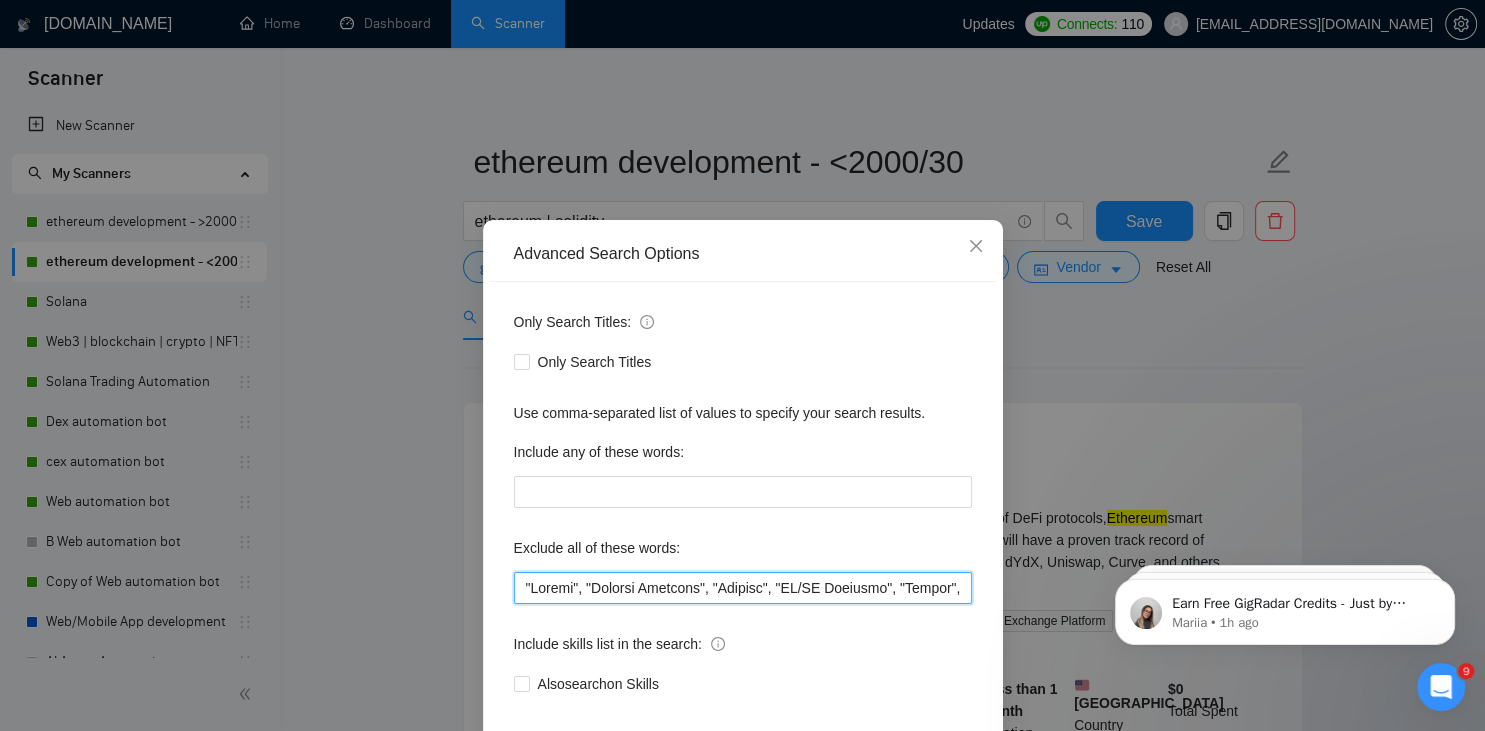 scroll, scrollTop: 100, scrollLeft: 0, axis: vertical 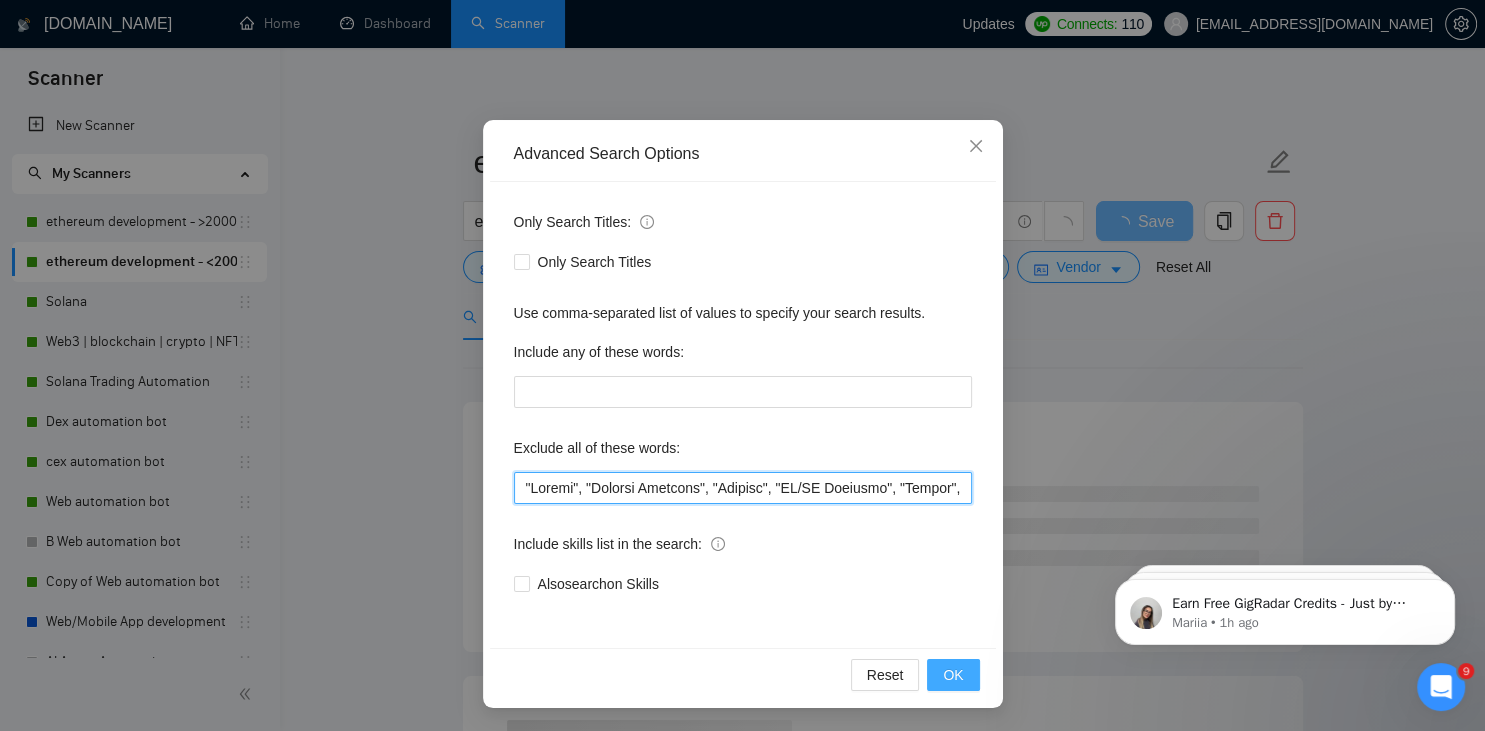 type on ""Joomla", "Graphic Designer", "Animate", "UI/UX Designer", "Pyside", "Odoo", "Laravel-based", "Kajabi", "Qlik", "VBA", "Prediction", "Flutterflow", "marketing project", "USDT Flash", "already coded", "AR/VR", "iGaming", "Pinecone", "existing application", ".Net", "join our dynamic team", "Update", "Cartoon", "90% Done", "Photoshop", "Tether", "Fix Bug", "Retool", "NO AGENCIES", "Review", "n8n", "Launch", "Europe Only", "Modify", "Update", "Avatar", "Art Project", "Pakistan", "join our team", "Azure DevOps", "DevOps","Flutter", "Equity-Only", "Equity Only", "Generating Image Variations", "Image Generation", STACKS, STX, Betting, gambling, casino, Sui, Unity, Manager, bot, automation, scripting, laravel, "php", "wordpress", "shopify", "eSport", gaming, games, "crypto recovery", "eSports", "Sales Team", "frontend developer", "freelancer only", "freelancers only", "No agency", "Not agency", "No agencies", "Not agencies", "metaverse", "Consultant", "Audit", "Game", "passed test", sports, "Meet with CTO", "skill..." 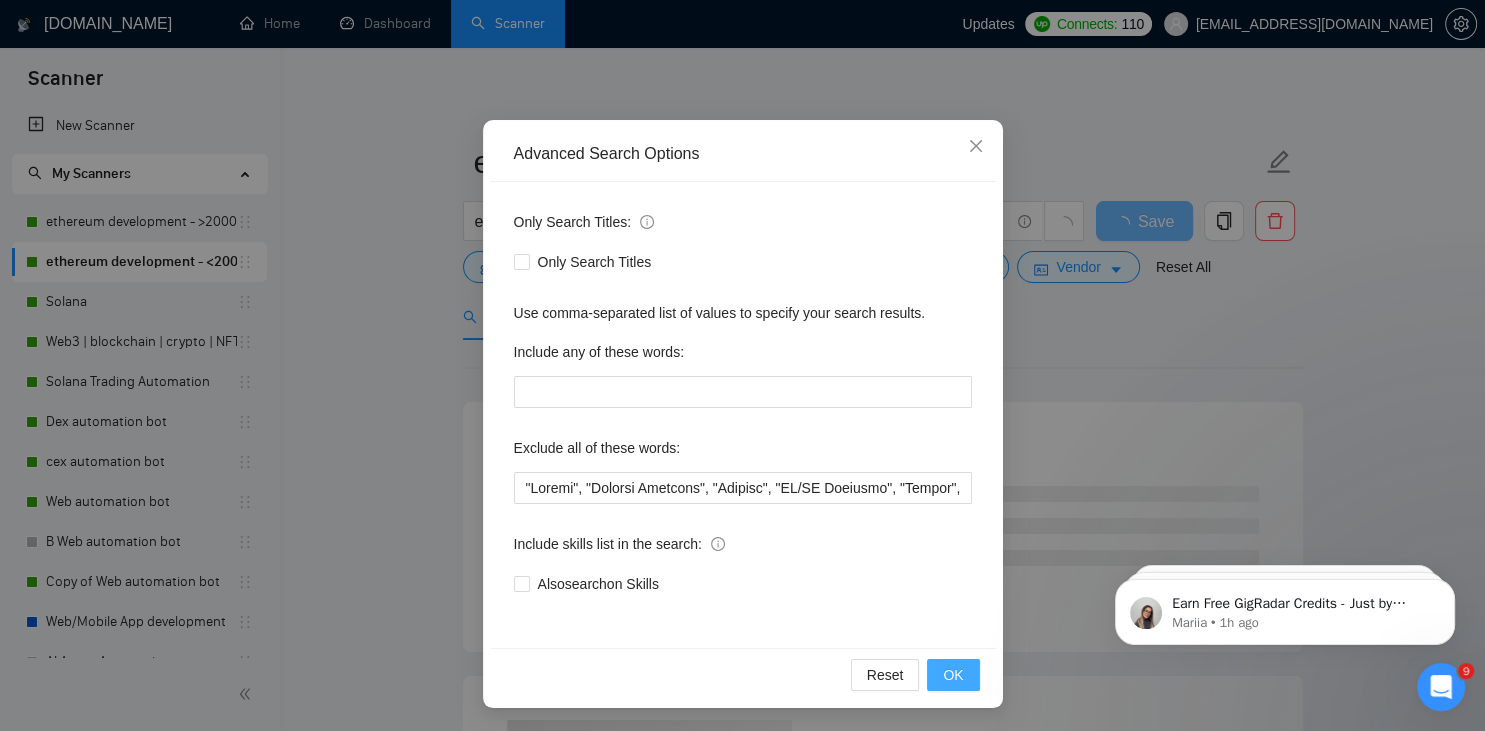 click on "OK" at bounding box center (953, 675) 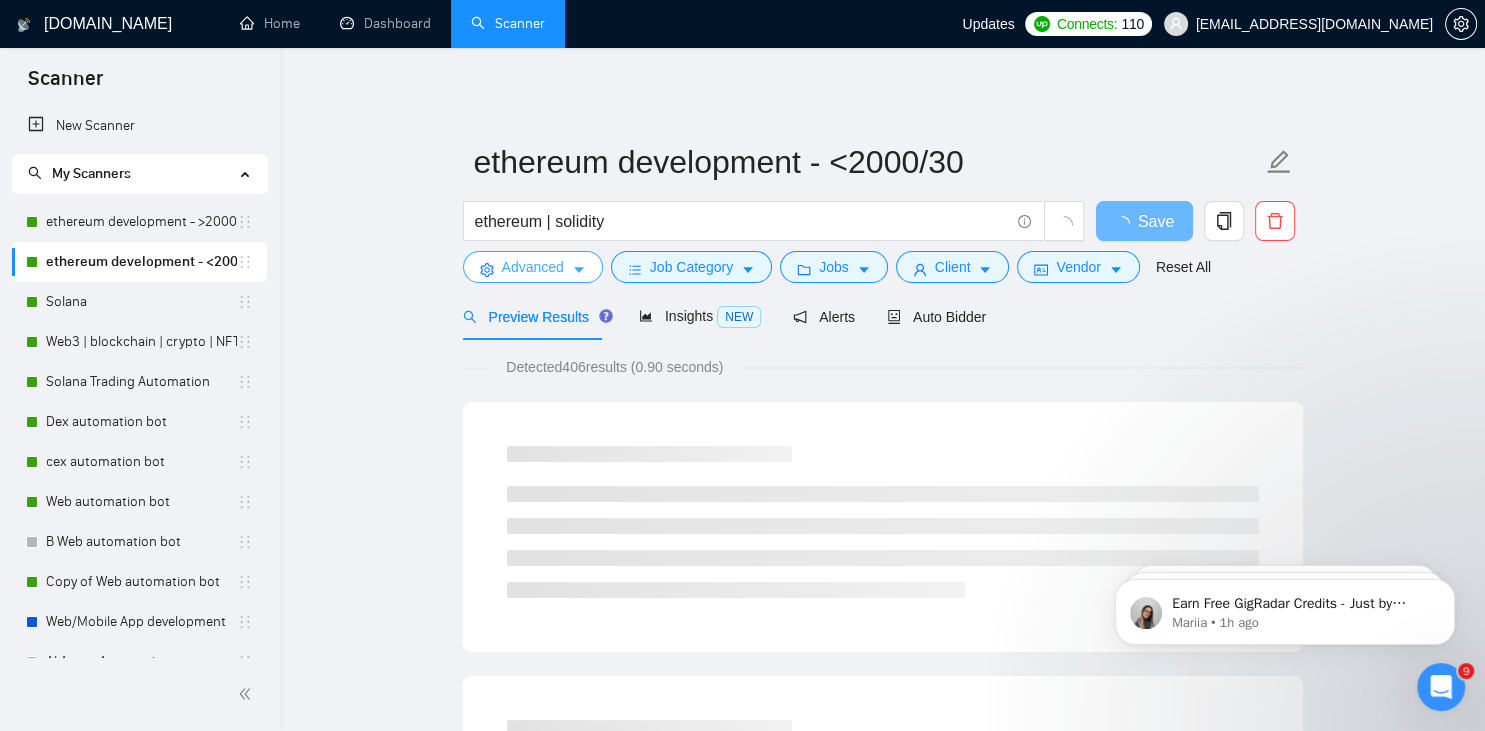 scroll, scrollTop: 0, scrollLeft: 0, axis: both 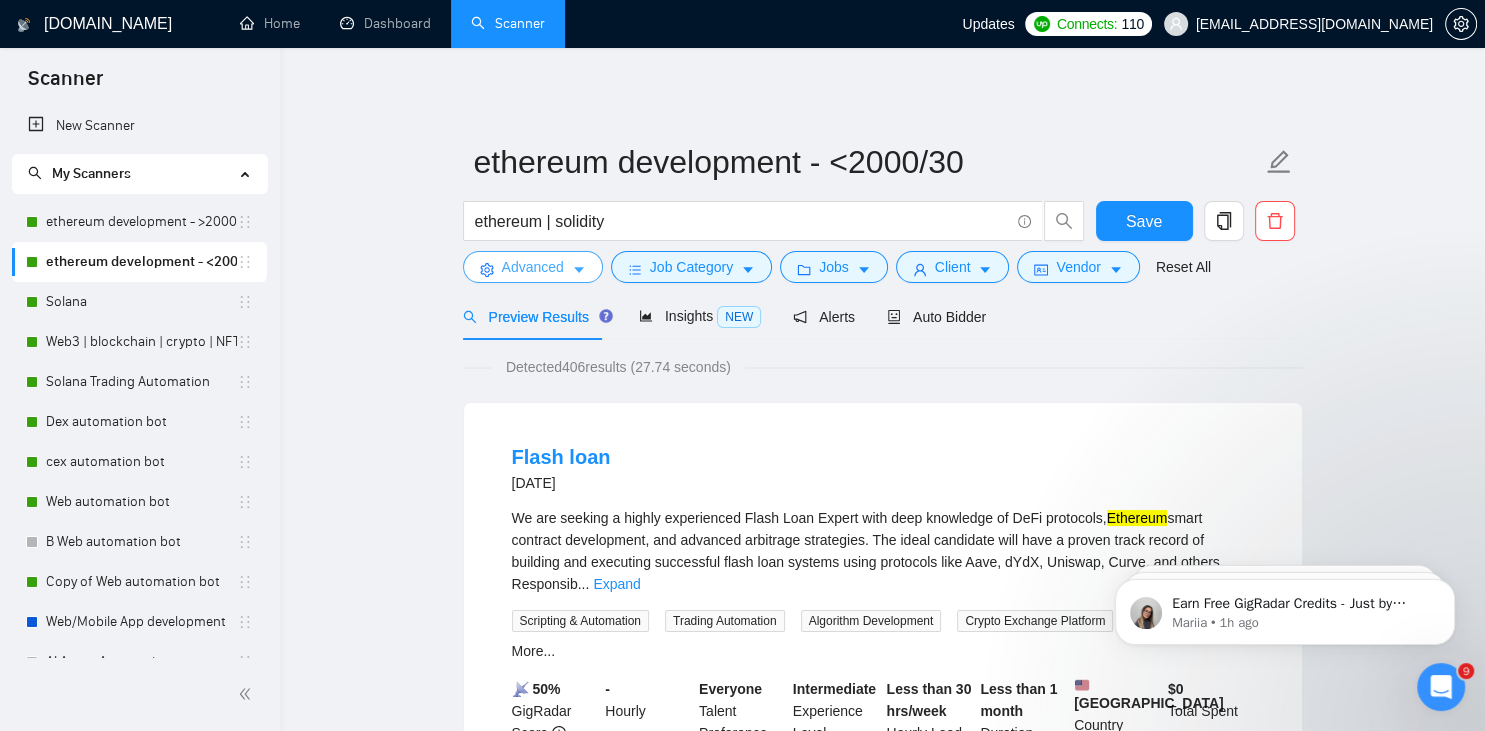 click on "Advanced" at bounding box center [533, 267] 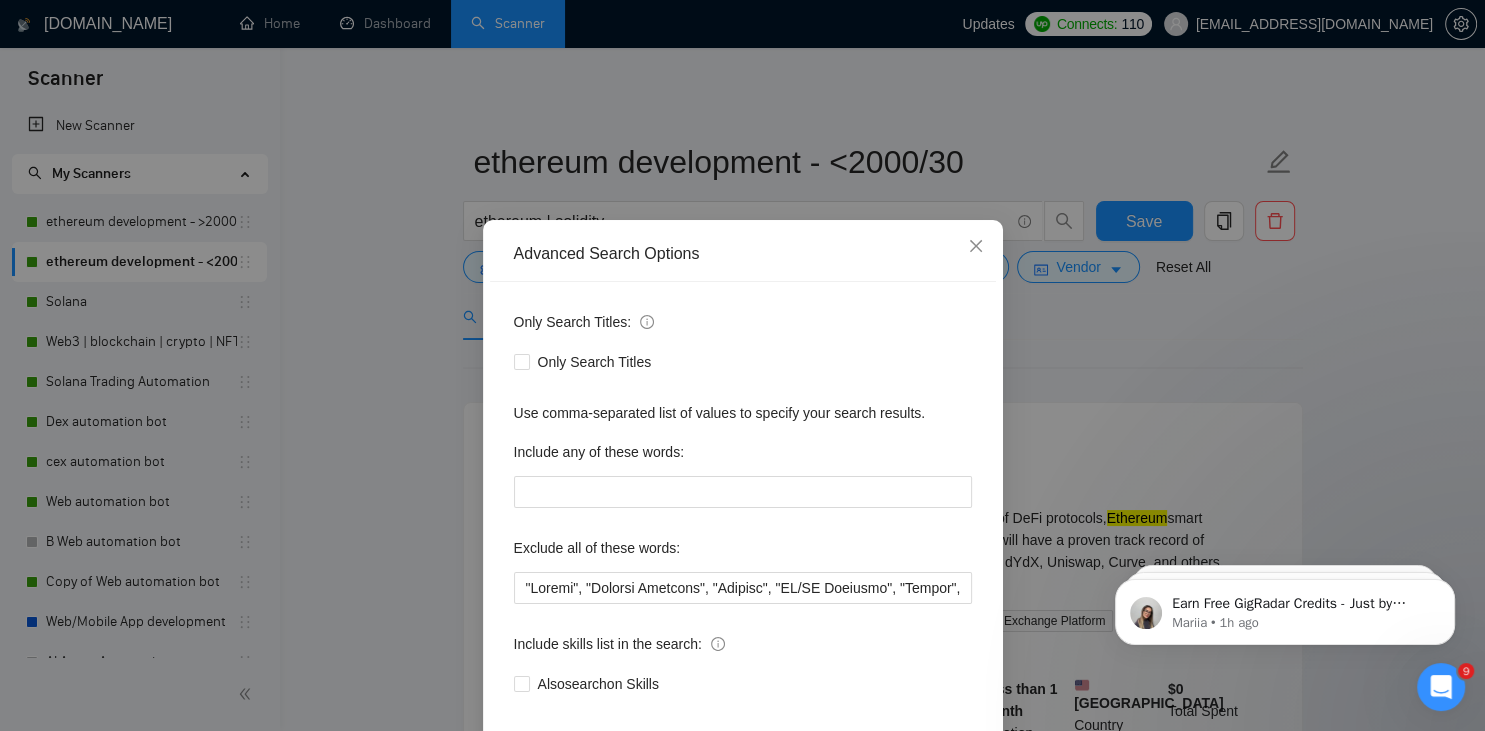 click on "Advanced Search Options Only Search Titles:   Only Search Titles Use comma-separated list of values to specify your search results. Include any of these words: Exclude all of these words: Include skills list in the search:   Also  search  on Skills Reset OK" at bounding box center [742, 365] 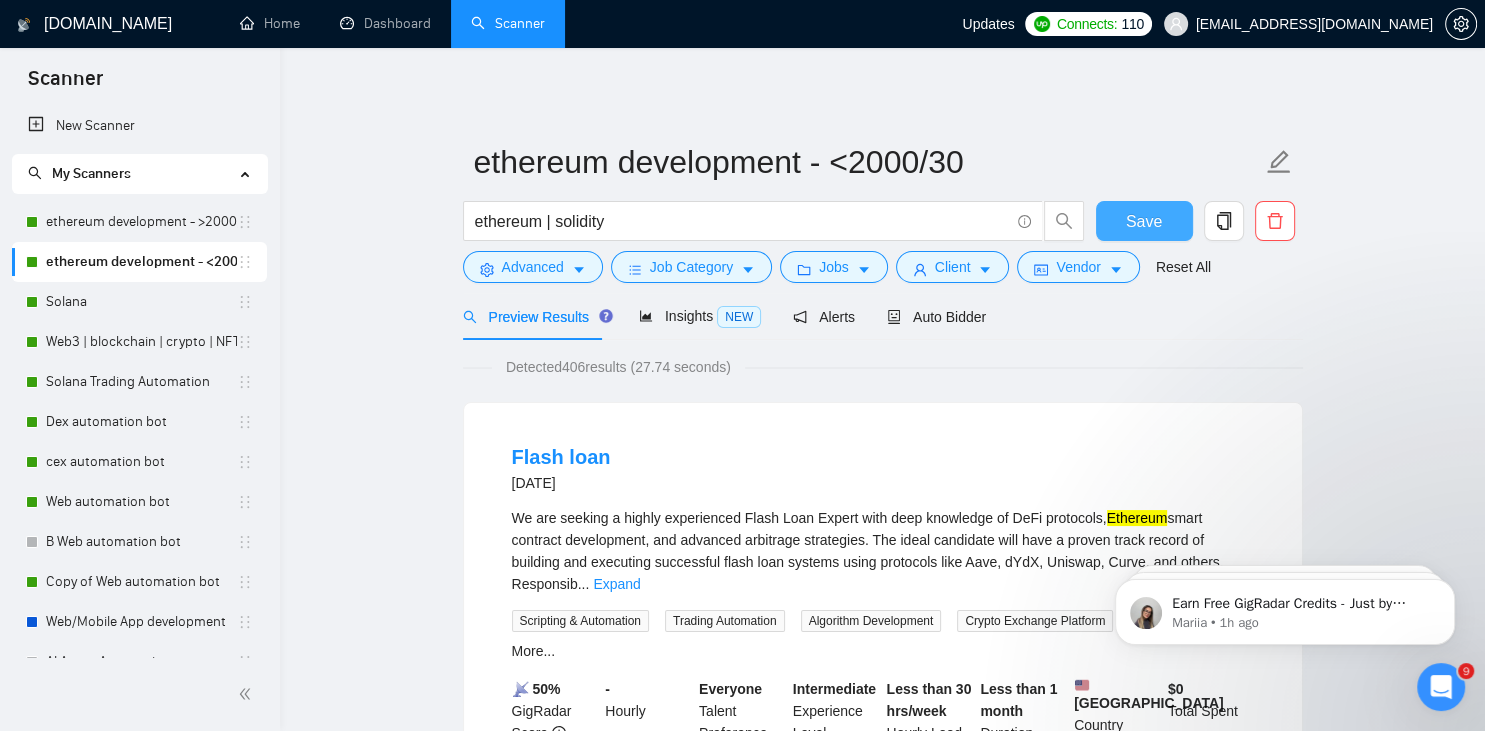 click on "Save" at bounding box center [1144, 221] 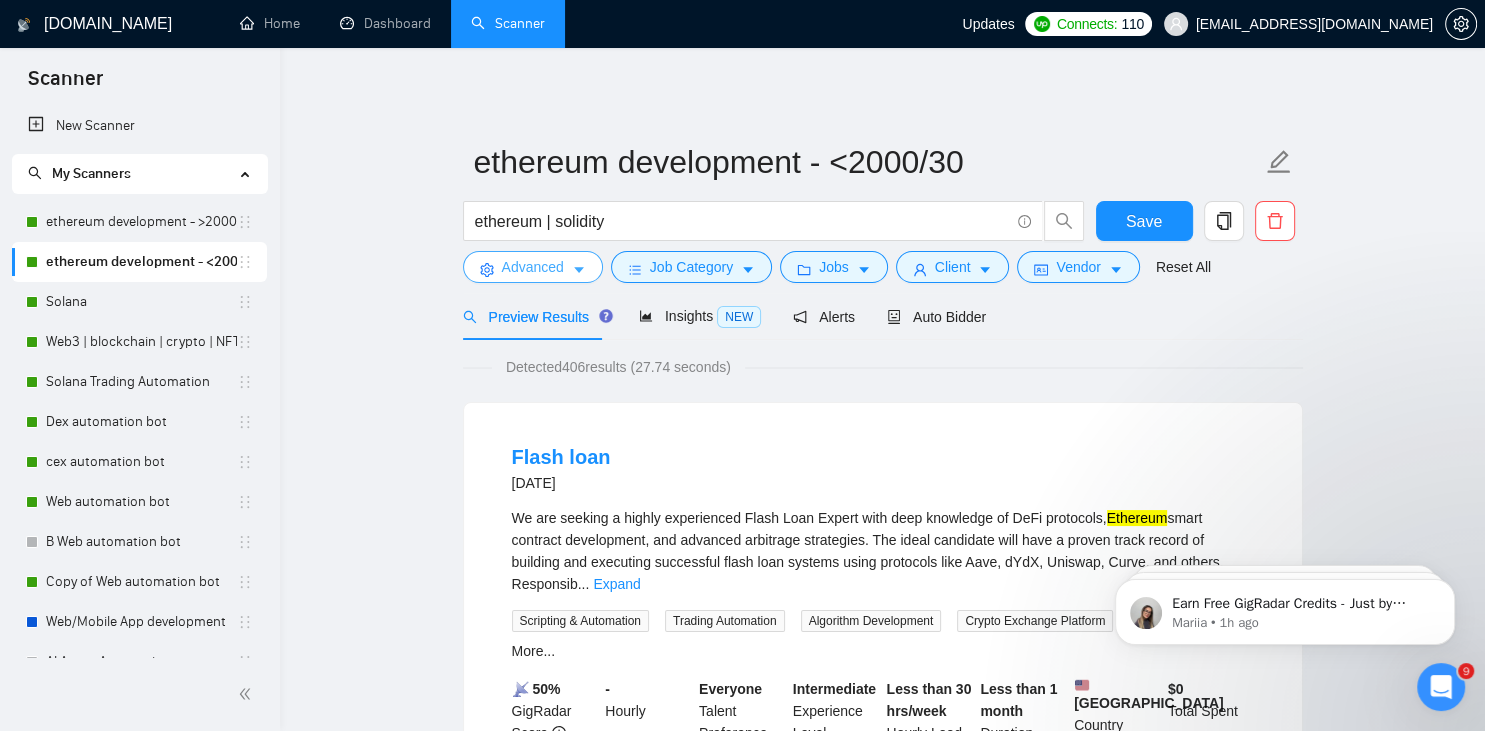 click 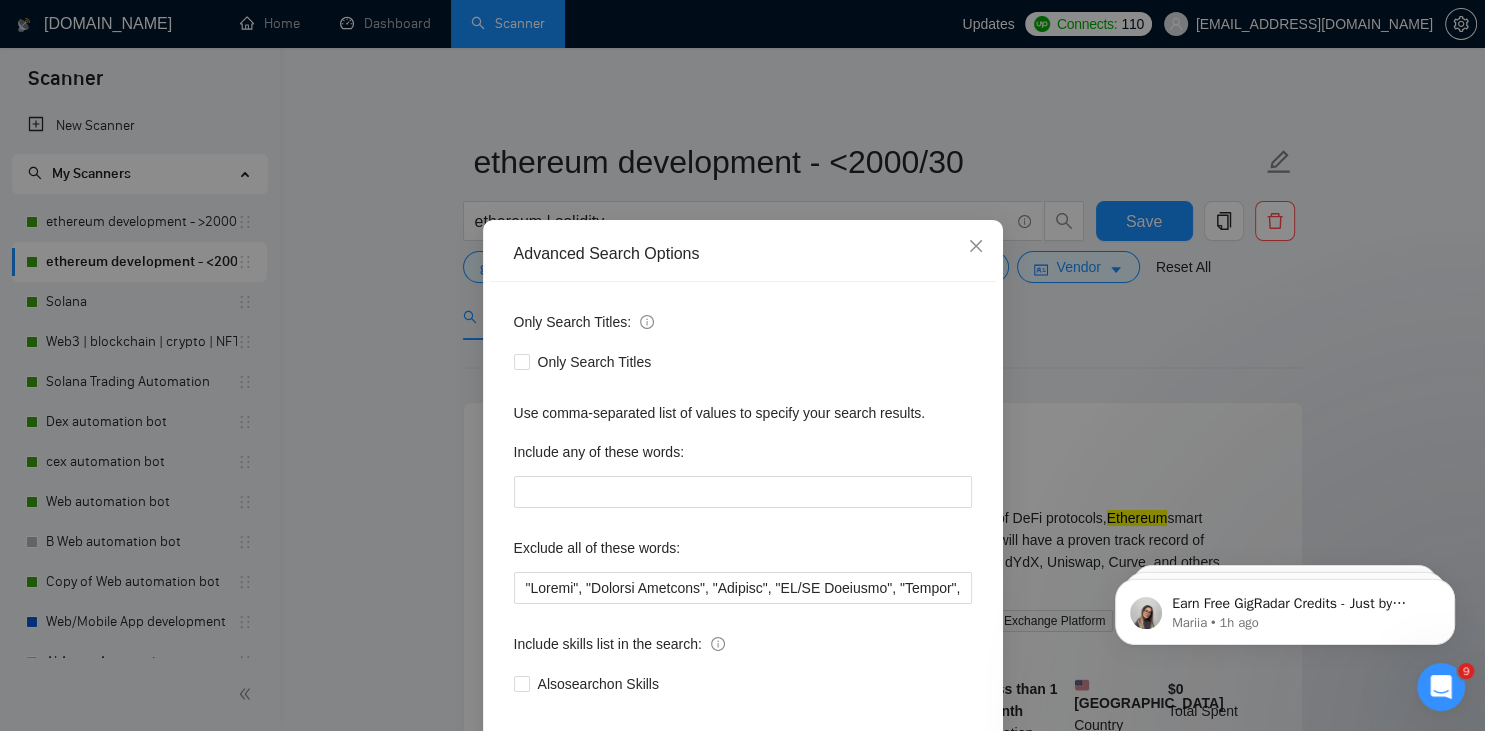 click on "Advanced Search Options Only Search Titles:   Only Search Titles Use comma-separated list of values to specify your search results. Include any of these words: Exclude all of these words: Include skills list in the search:   Also  search  on Skills Reset OK" at bounding box center [742, 365] 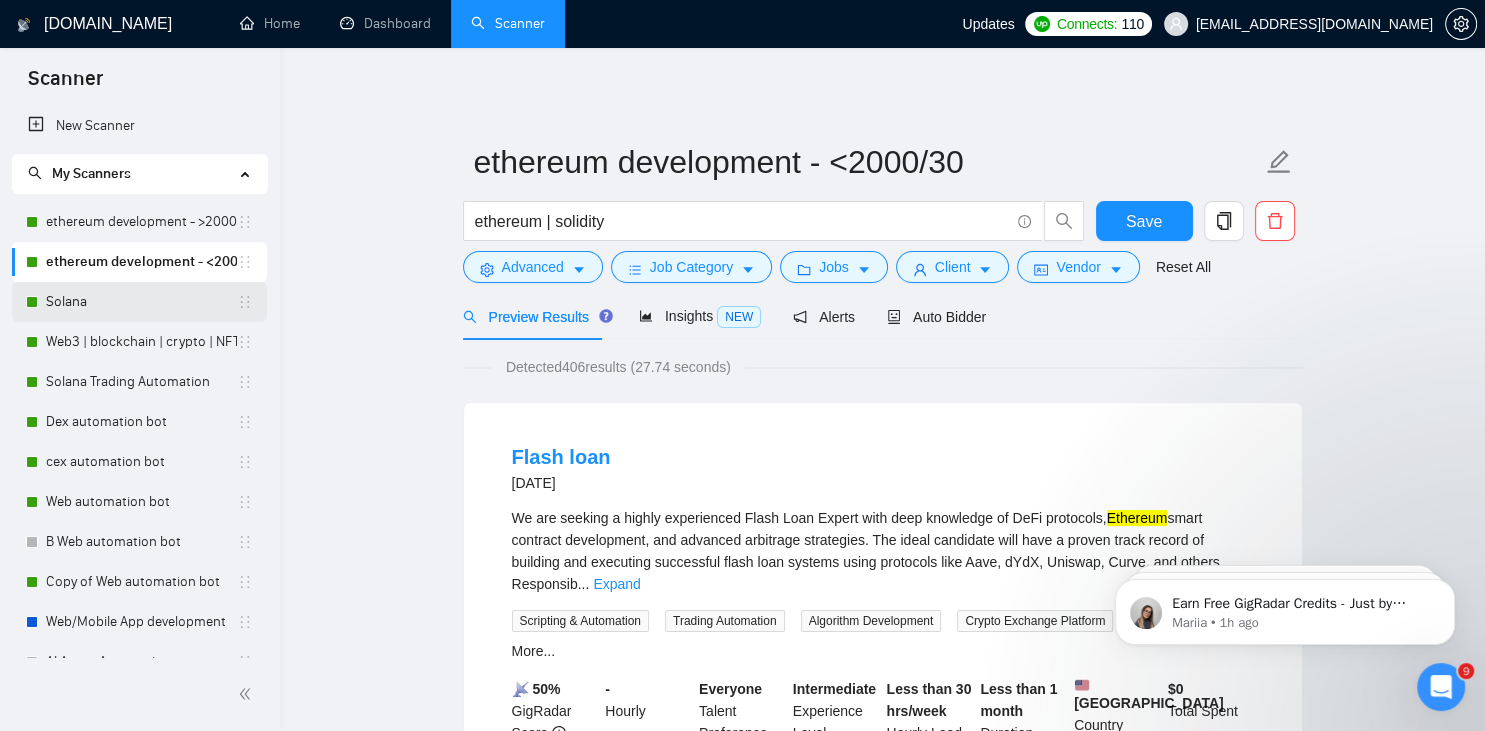 click on "Solana" at bounding box center [141, 302] 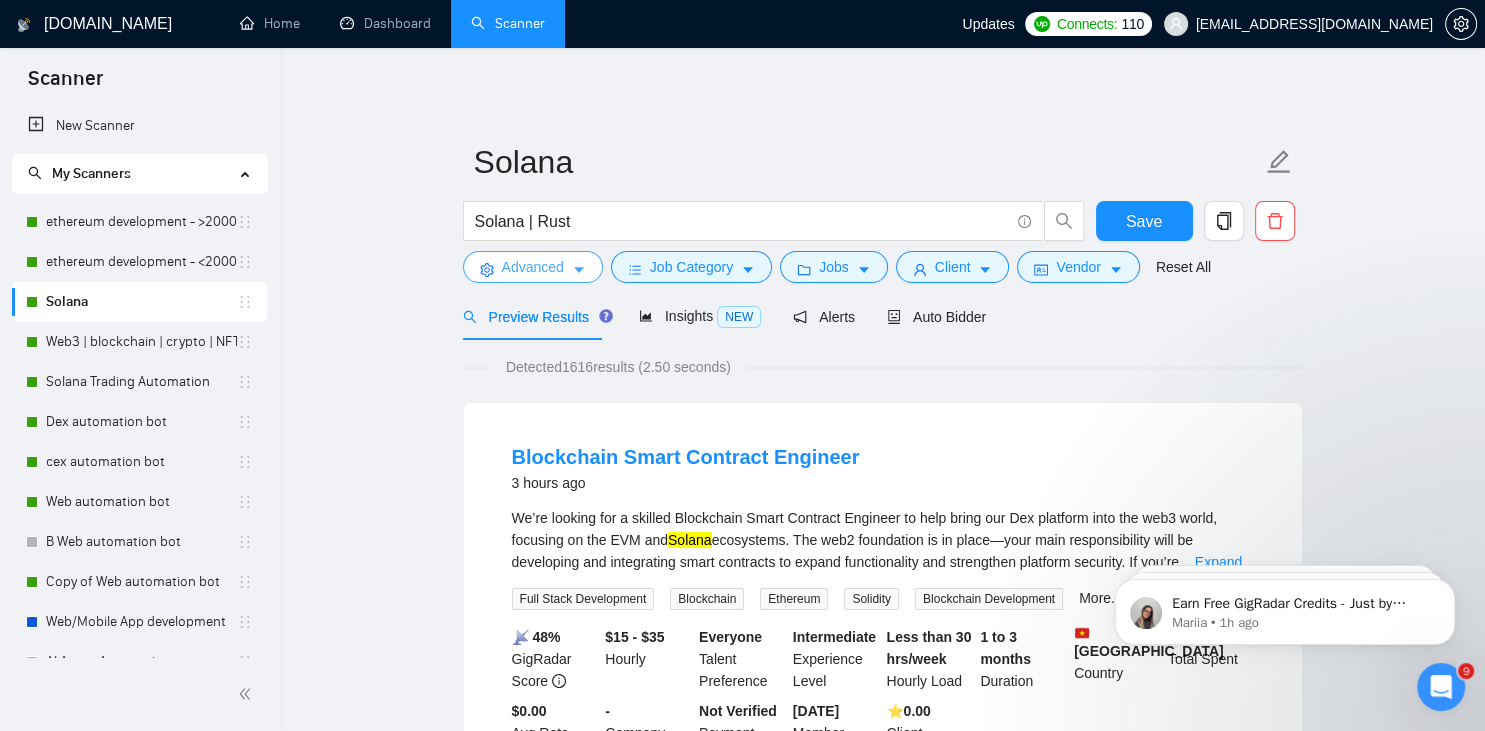 click 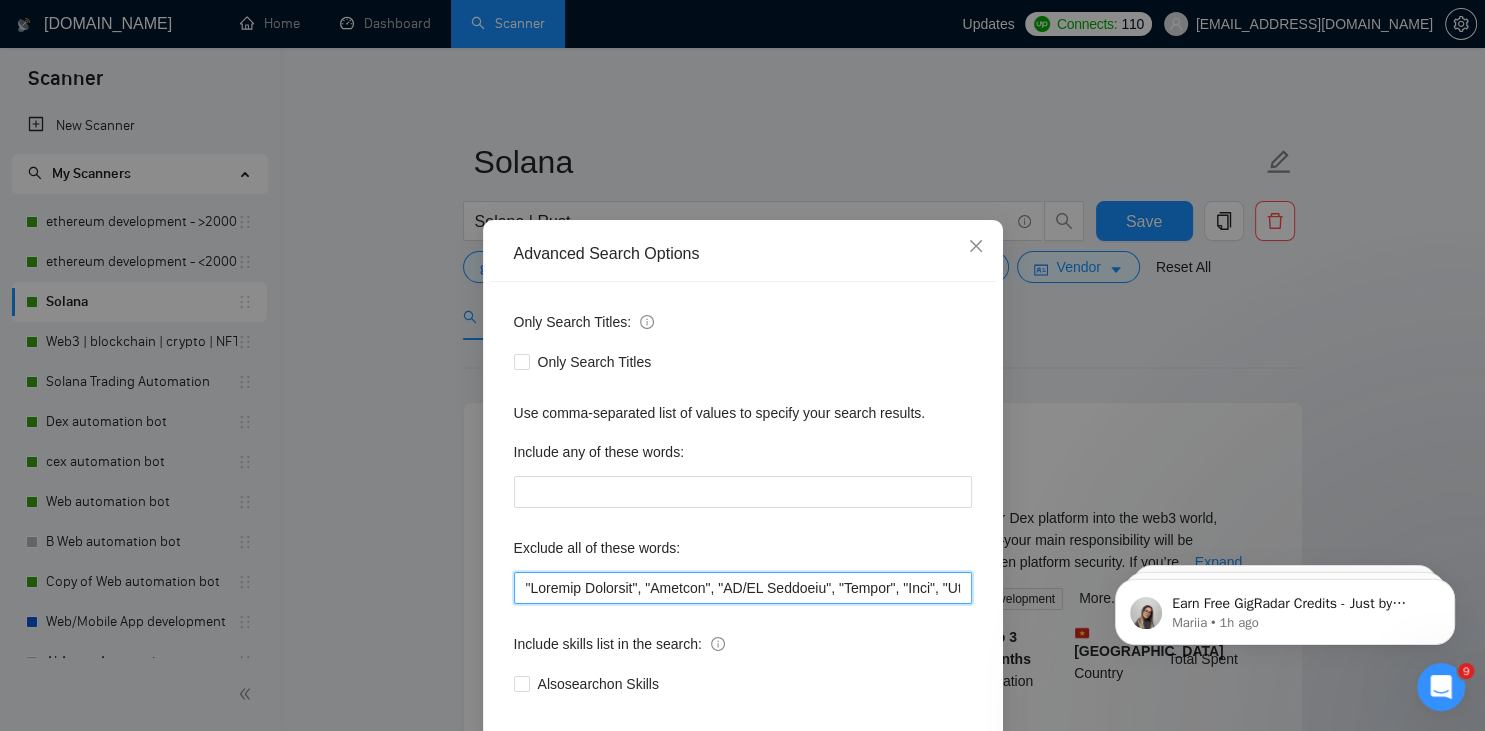 click at bounding box center [743, 588] 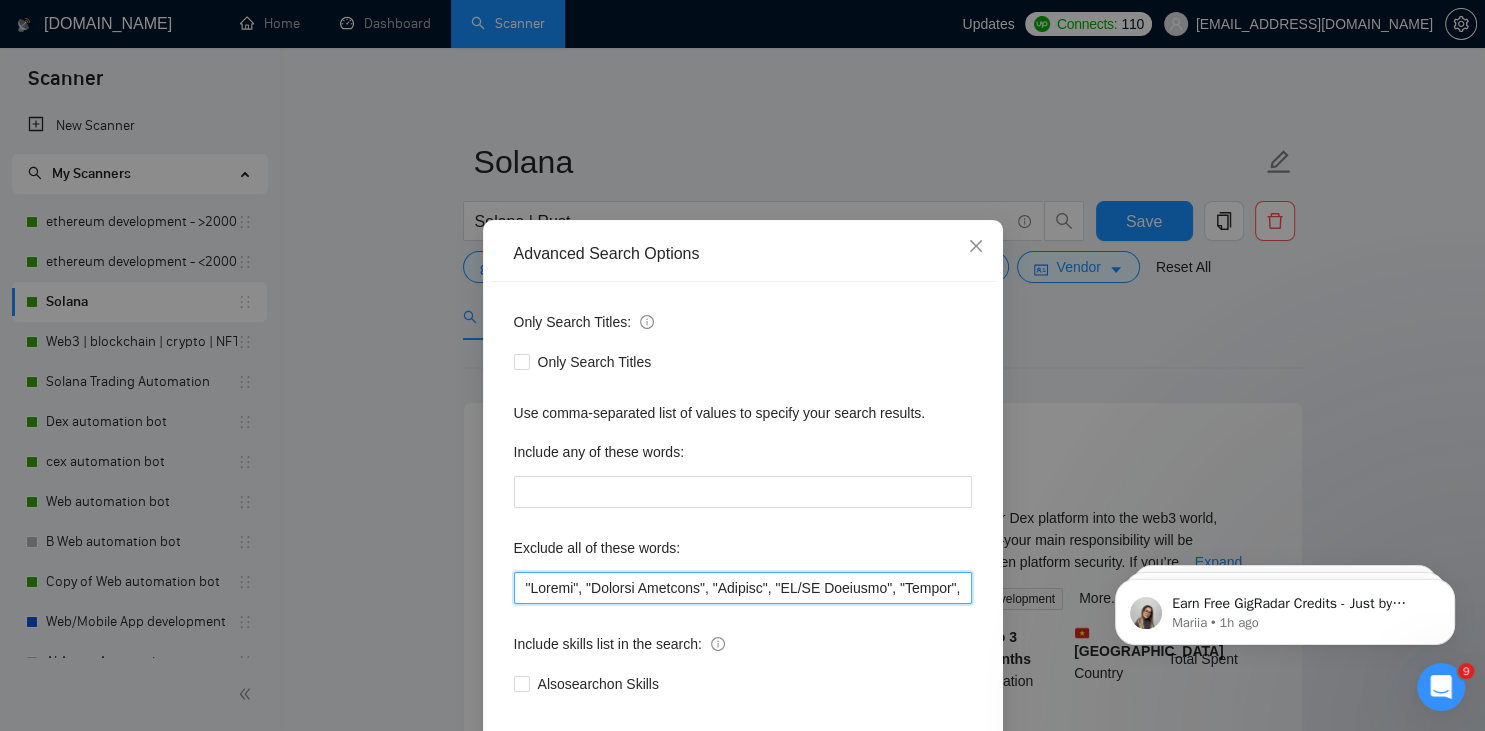 scroll, scrollTop: 100, scrollLeft: 0, axis: vertical 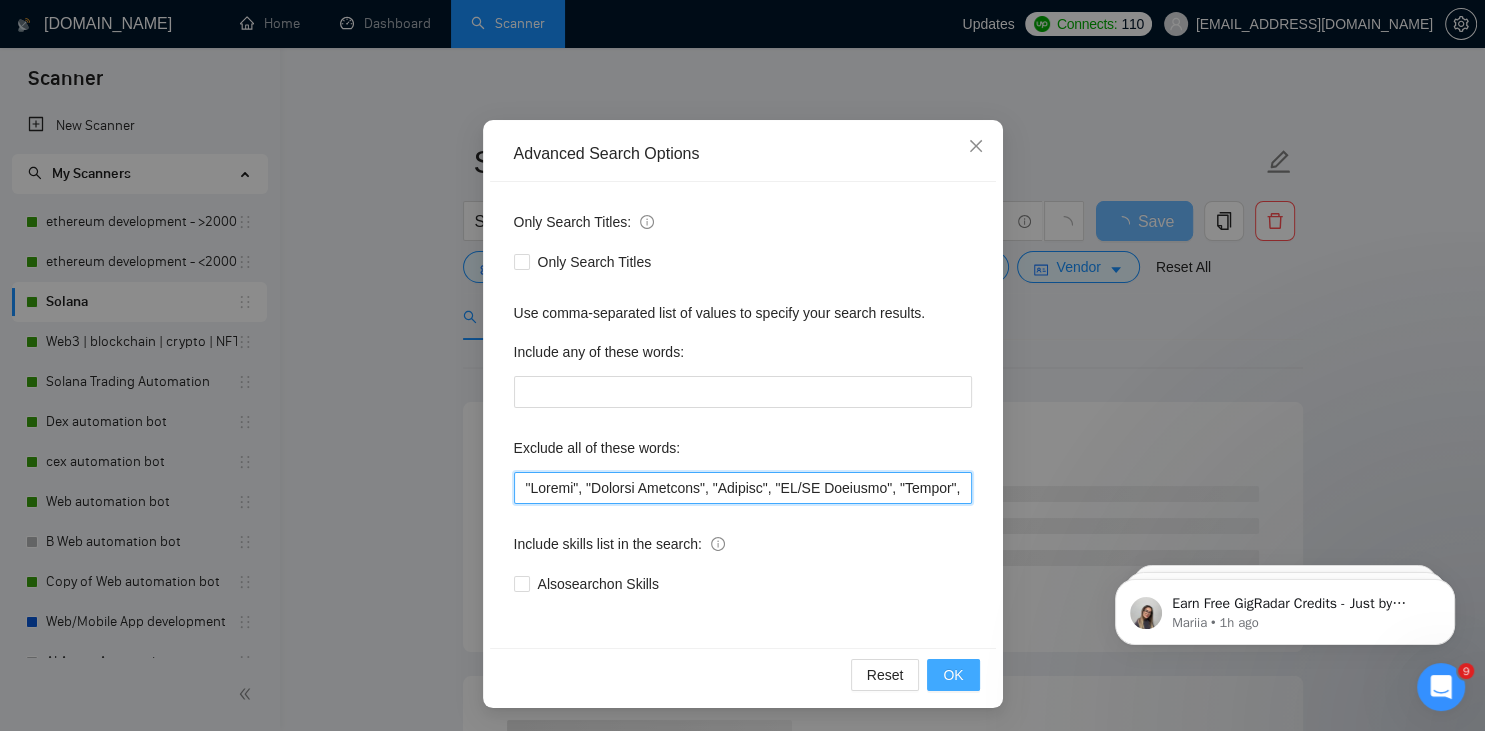 type on ""Joomla", "Graphic Designer", "Animate", "UI/UX Designer", "Pyside", "Odoo", "Laravel-based", "Kajabi", "Qlik", "VBA", "marketing project", "USDT Flash", "already coded", "AR/VR", "iGaming", "Pinecone", "existing application", ".Net", "join our dynamic team", "Update", "Cartoon", "90% Done", "Photoshop", "Fix Bug", "Retool", "NO AGENCIES", "Review", "n8n", "Launch", "Europe Only", "Modify", "Update", "Avatar", "Art Project", "Pakistan", "join our team", "Azure DevOps", "DevOps", "Flutter", "Equity-Only", "Equity Only", "Generating Image Variations", "Image Generation", STACKS, STX, Betting, gambling, casino, Sui, Unity, Manager, bot, automation, scripting, laravel, "php", "wordpress", "shopify", "eSport", gaming, games, "crypto recovery", "eSports", "Sales Team", "frontend developer", "freelancer only", "freelancers only", "No agency", "Not agency", "No agencies", "Not agencies", "metaverse", "Consultant", "Audit", "Game", "passed test", sports, "Meet with CTO", "skill test", "[DOMAIN_NAME]", advisor, Wocommer..." 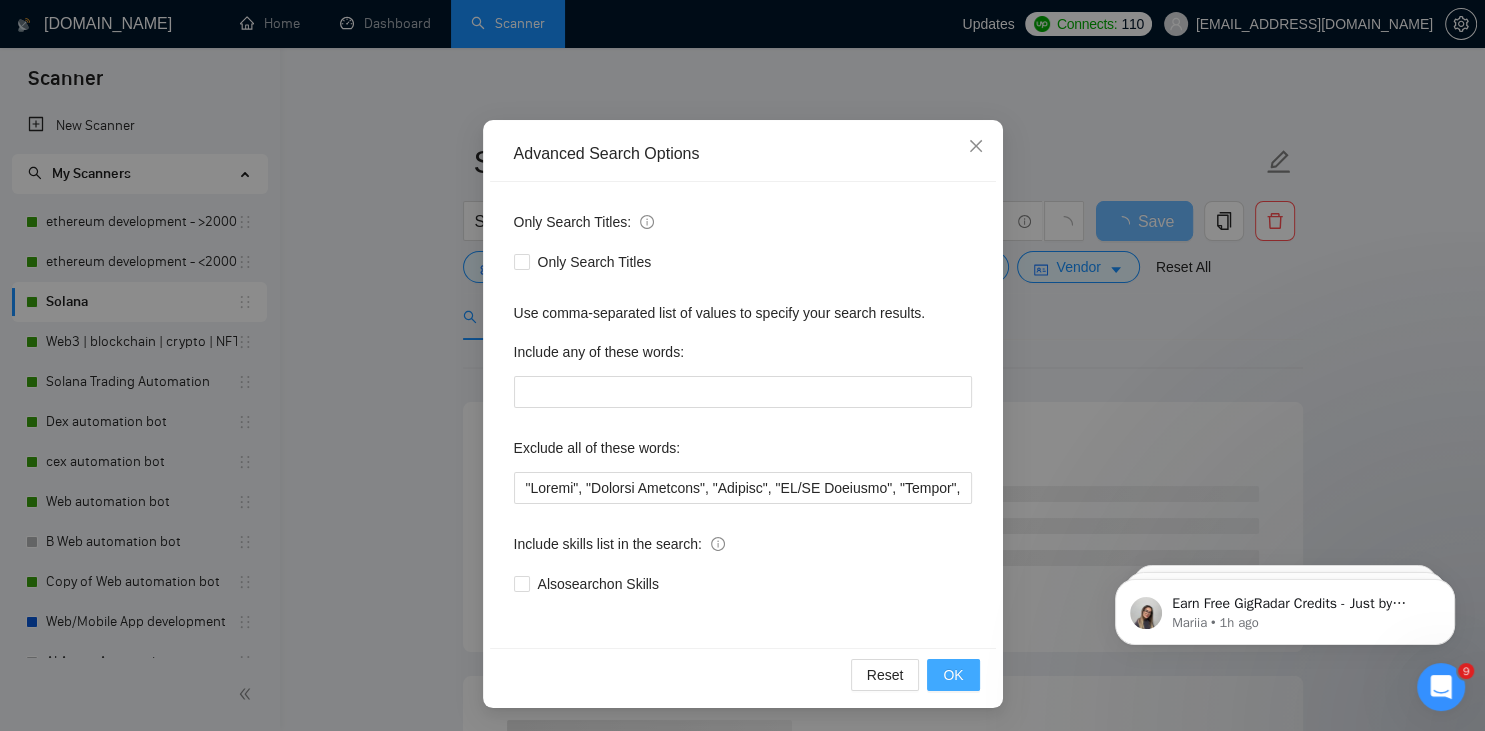 click on "OK" at bounding box center [953, 675] 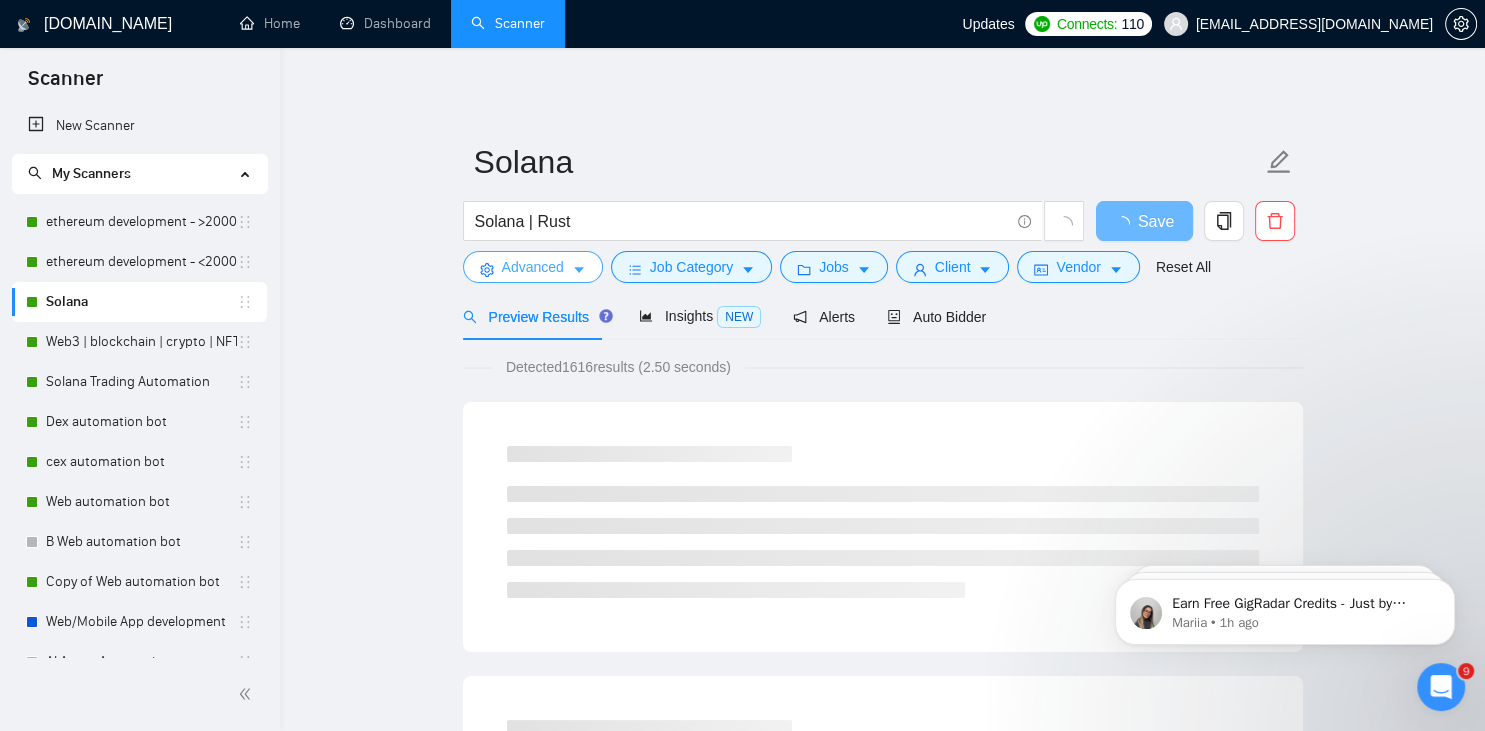 scroll, scrollTop: 0, scrollLeft: 0, axis: both 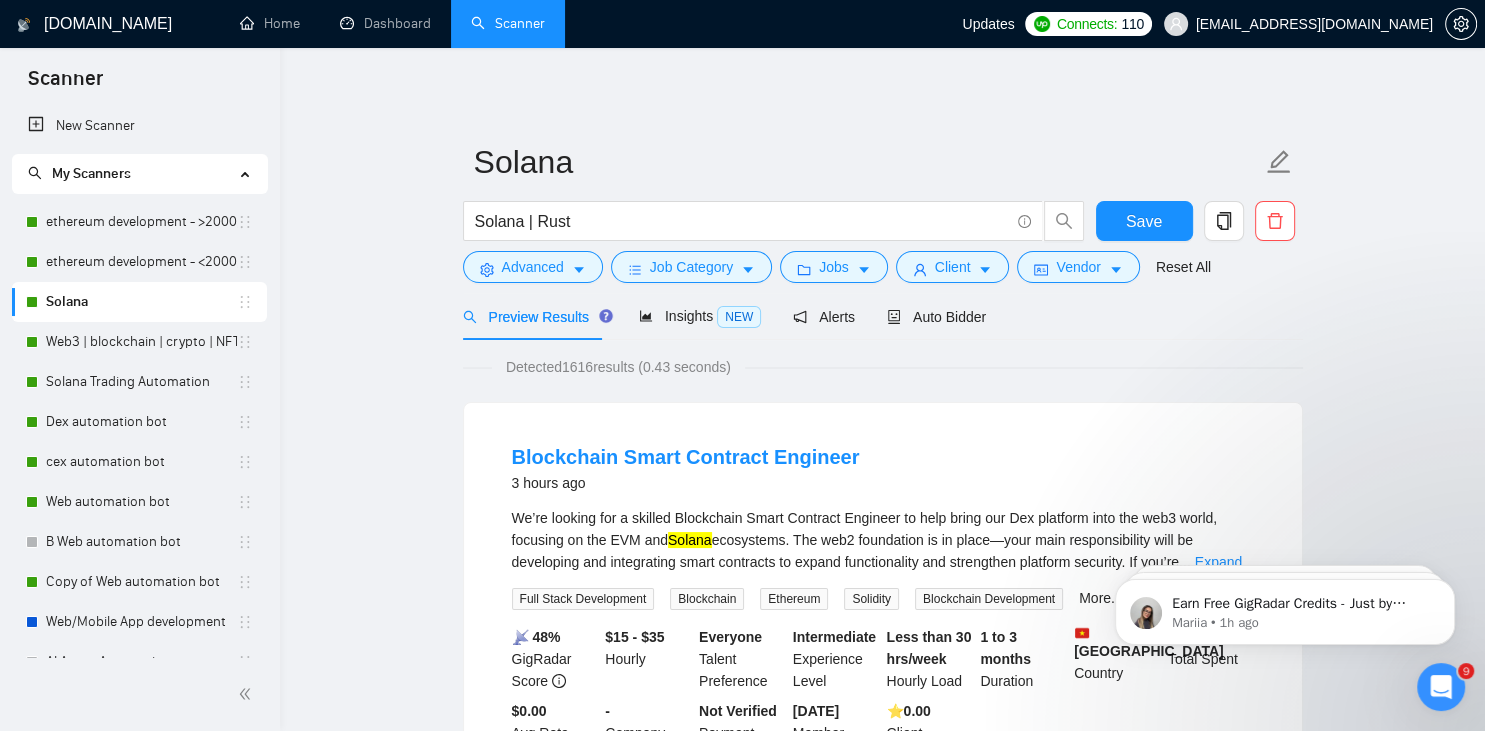 click on "[PERSON_NAME] | Rust Save Advanced   Job Category   Jobs   Client   Vendor   Reset All" at bounding box center (883, 211) 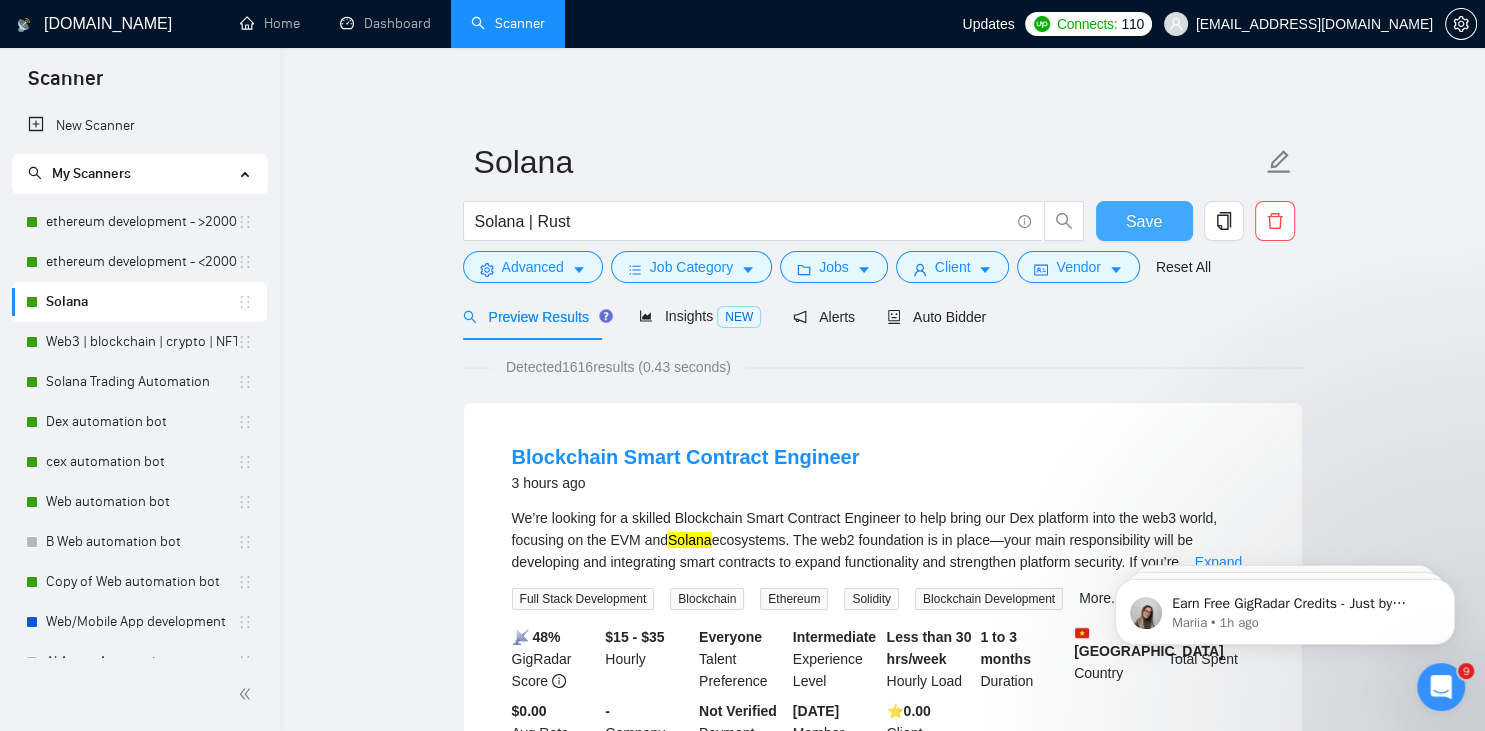 click on "Save" at bounding box center (1144, 221) 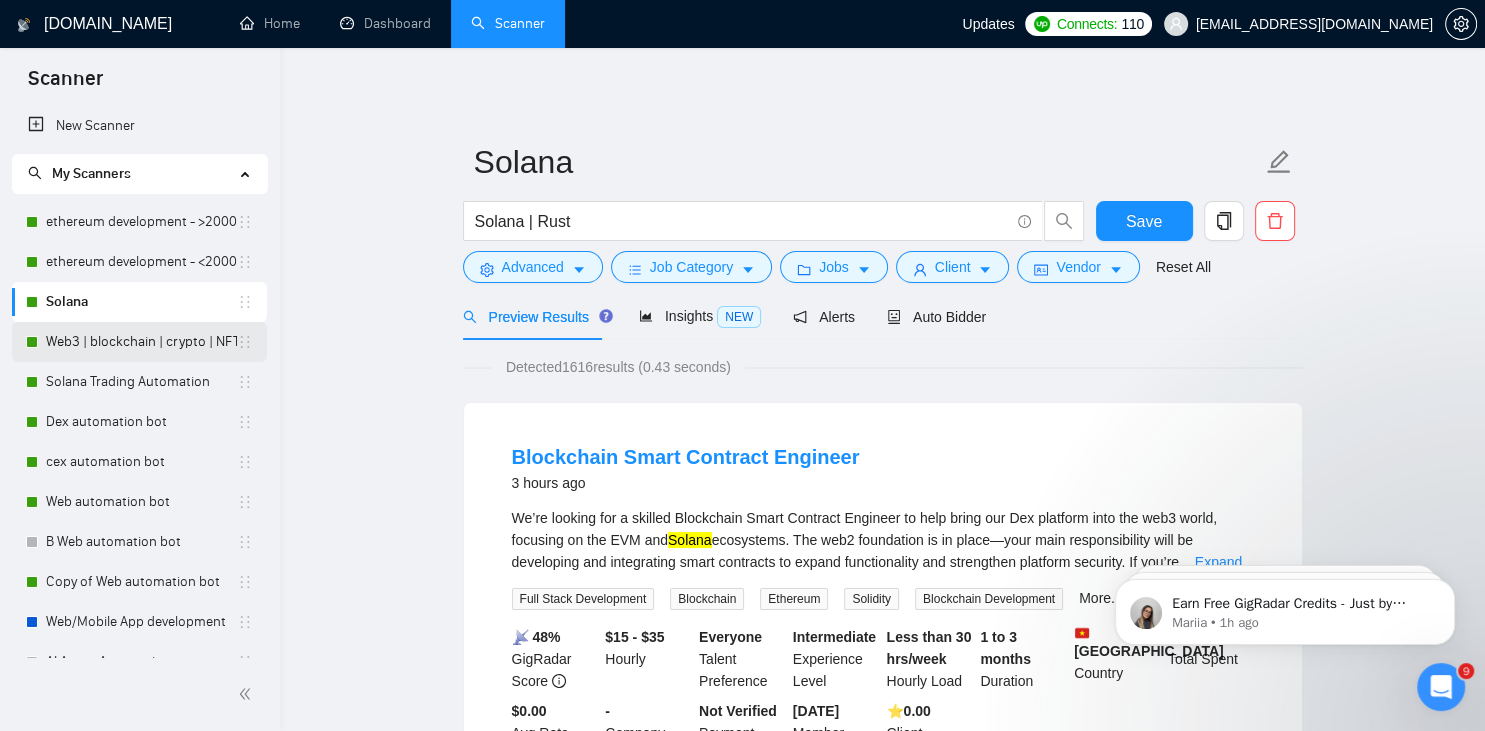 click on "Web3 | blockchain | crypto | NFT | erc20 | [PERSON_NAME] on title" at bounding box center [141, 342] 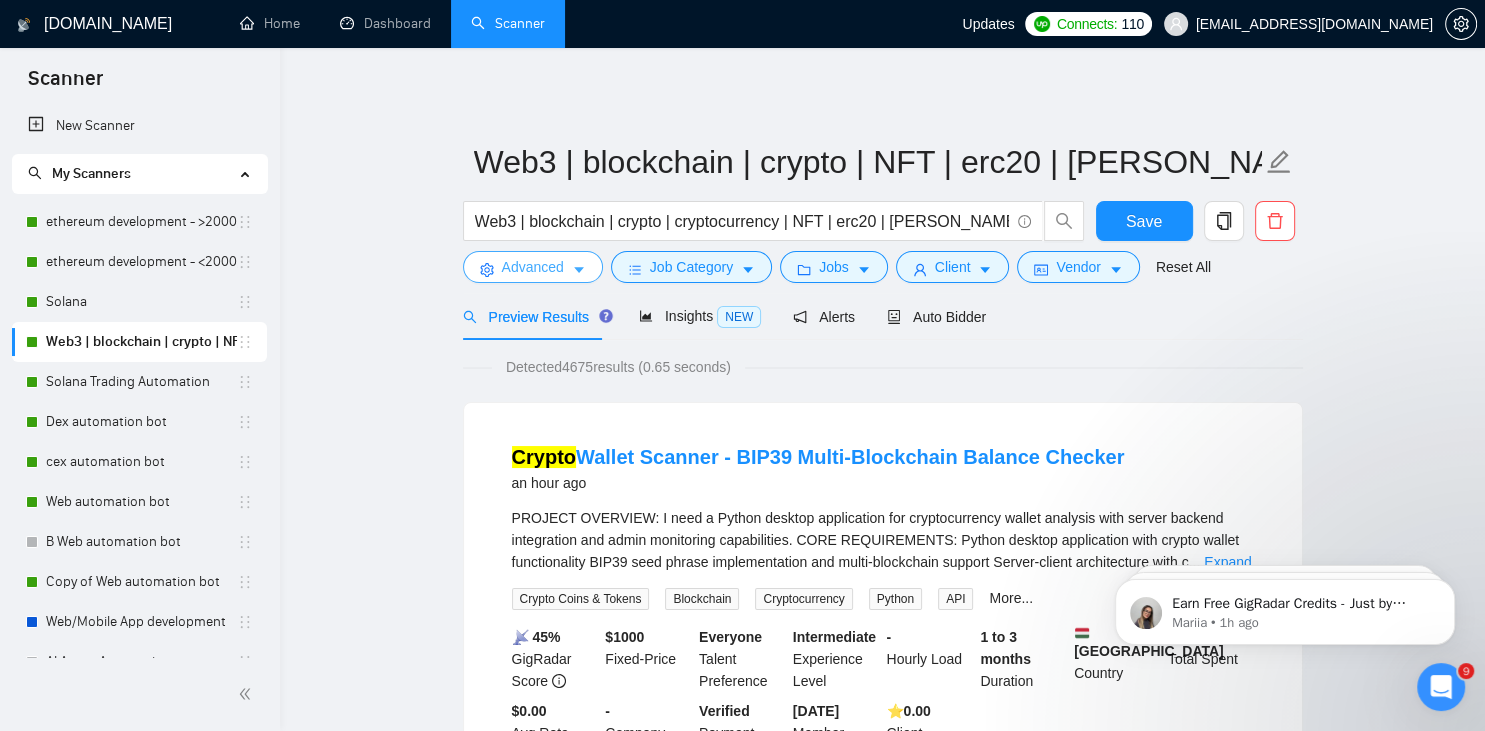 click on "Advanced" at bounding box center [533, 267] 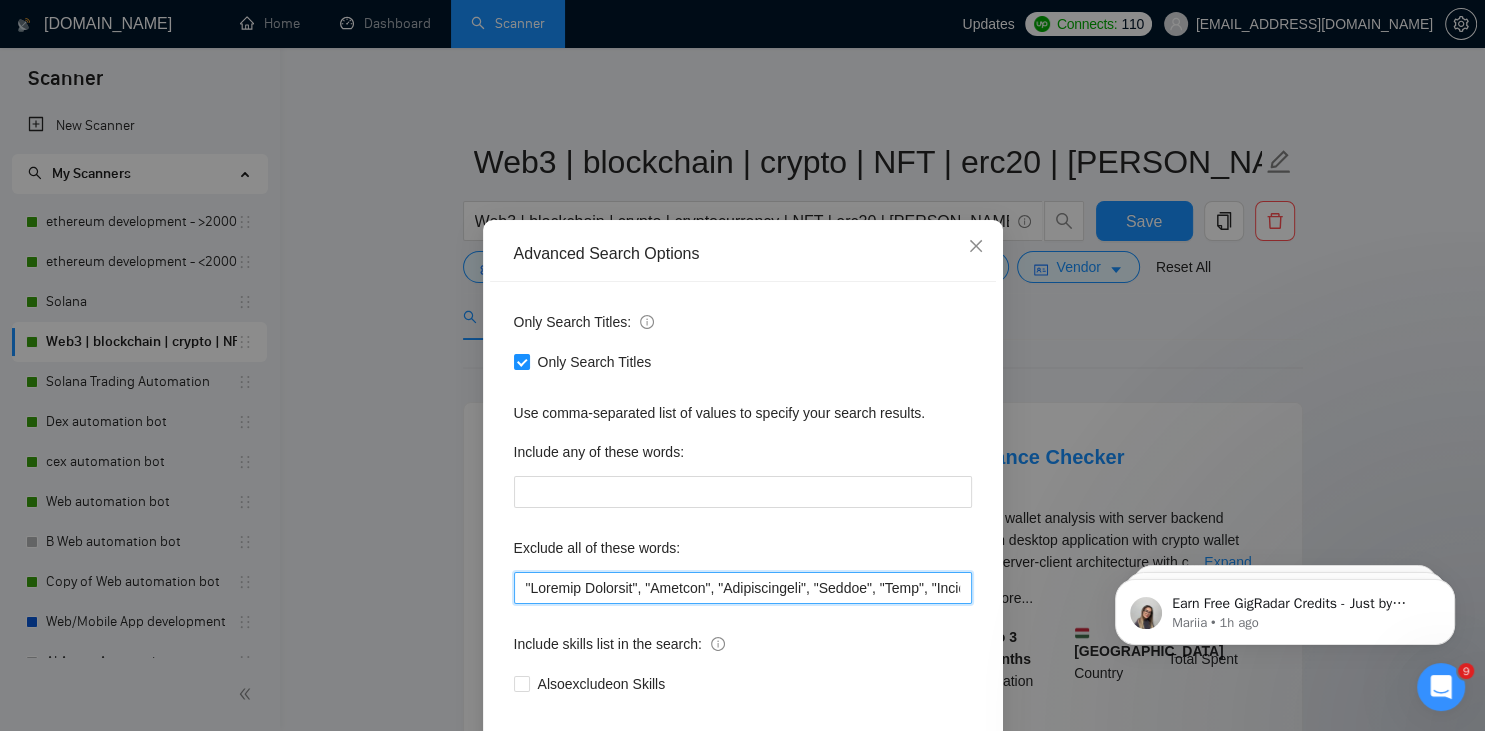 click at bounding box center (743, 588) 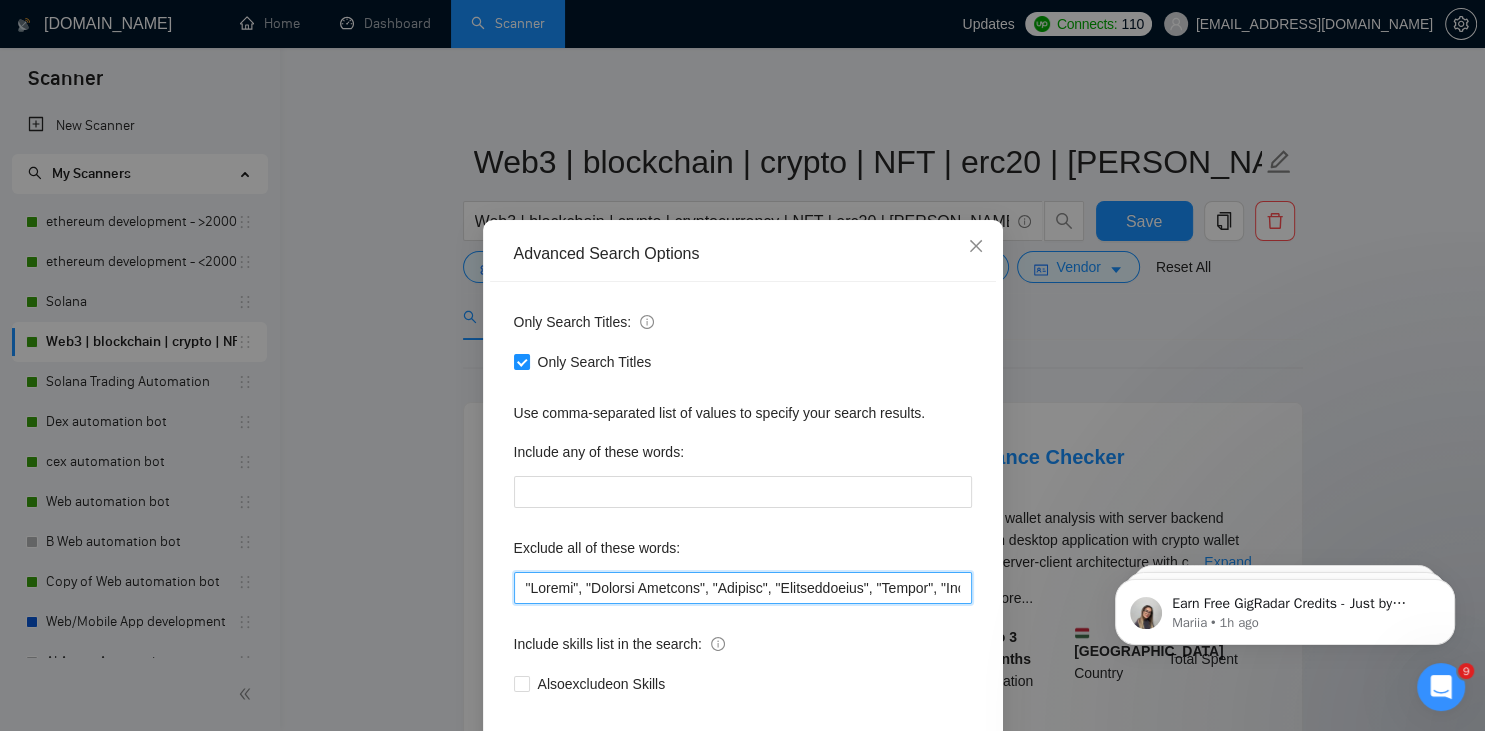 scroll, scrollTop: 100, scrollLeft: 0, axis: vertical 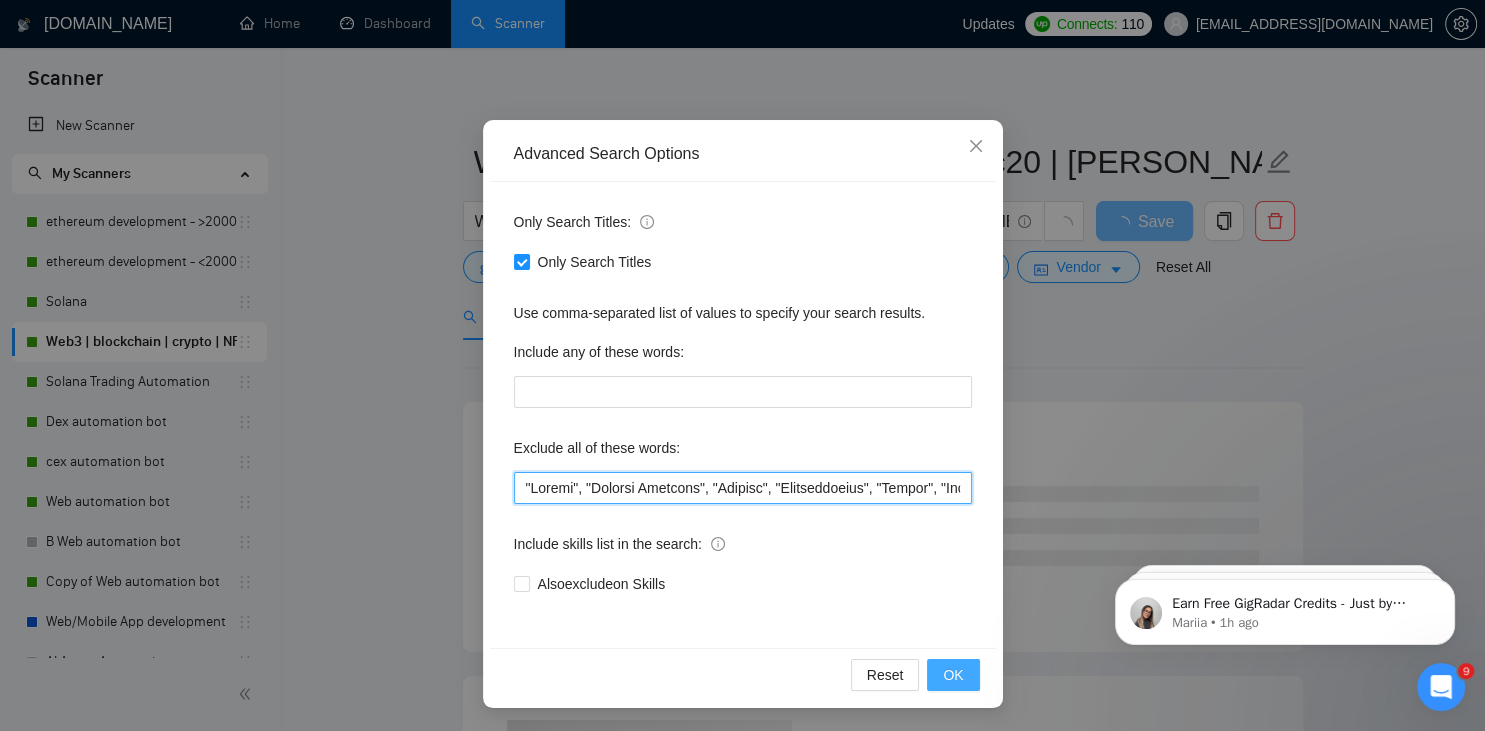 type on ""Joomla", "Graphic Designer", "Animate", "Configuration", "Pyside", "Odoo", "Laravel-based", "Kajabi", "Qlik", "VBA", "Prediction", "Flutterflow", "marketing project", "USDT Flash", "already coded", "AR/VR", "iGaming", "Pinecone", "existing application", ".Net", "join our dynamic team", "Update", "Cartoon", "90% Done", "Photoshop", "Fix Bug", "Retool", "NO AGENCIES", "Review", "n8n", "UI/UX Designer", "Launch", "Europe Only", "Modify" "Update", "Avatar", "Art Project", "Pakistan", "join our team", "Azure DevOps", "DevOps", "Flutter", "Equity-Only", "Equity Only", "Generating Image Variations", "Image Generation", STACKS, STX, Betting, gambling, casino, Sui, Unity, Manager, bot, innovative, automation, scripting, laravel, "php", "wordpress", "shopify", "eSport", gaming, games, "crypto recovery", "eSports", "Sales Team", "frontend developer", "freelancer only", "freelancers only", "No agency", "Not agency", "No agencies", "Not agencies", "metaverse", "Consultant", "Audit", "Game", "passed test", sports, "Mee..." 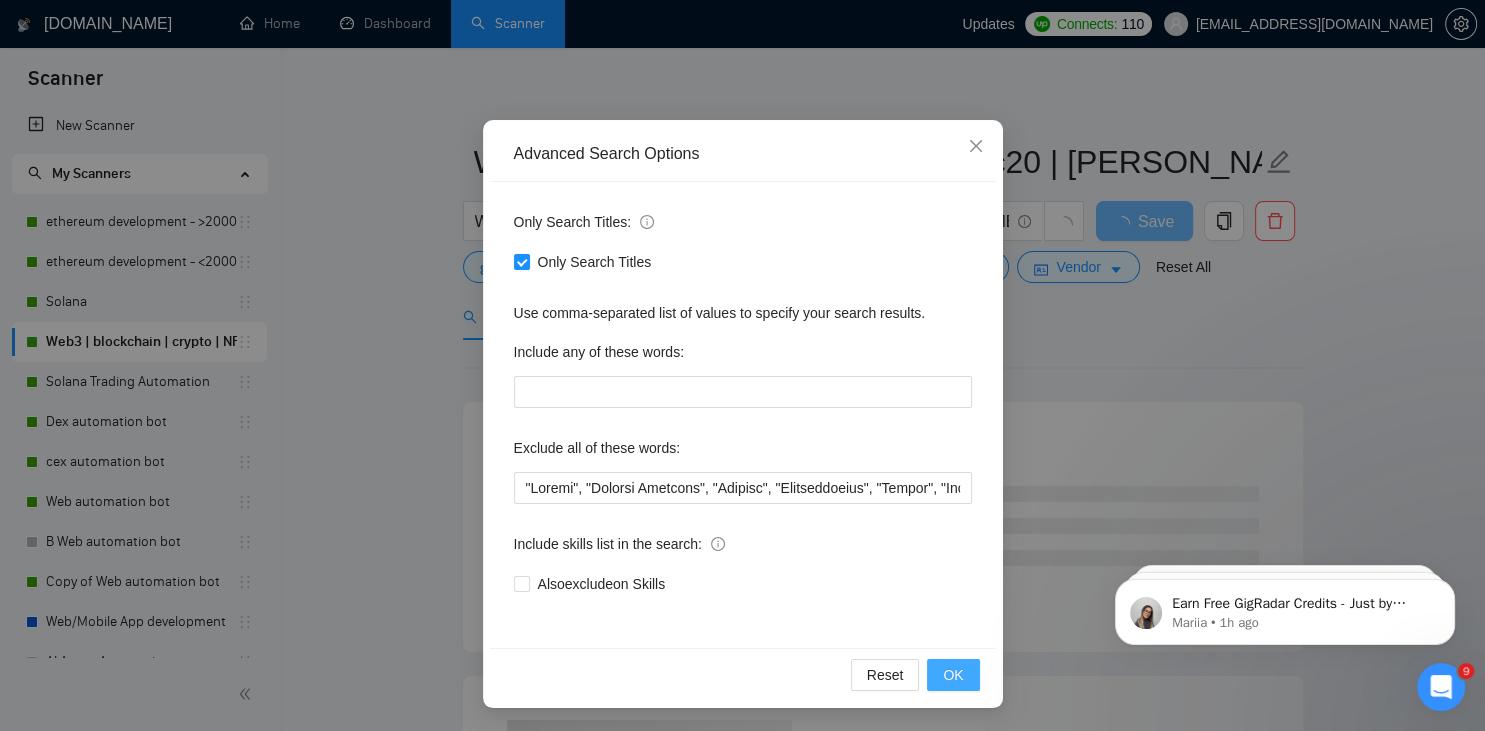 click on "OK" at bounding box center (953, 675) 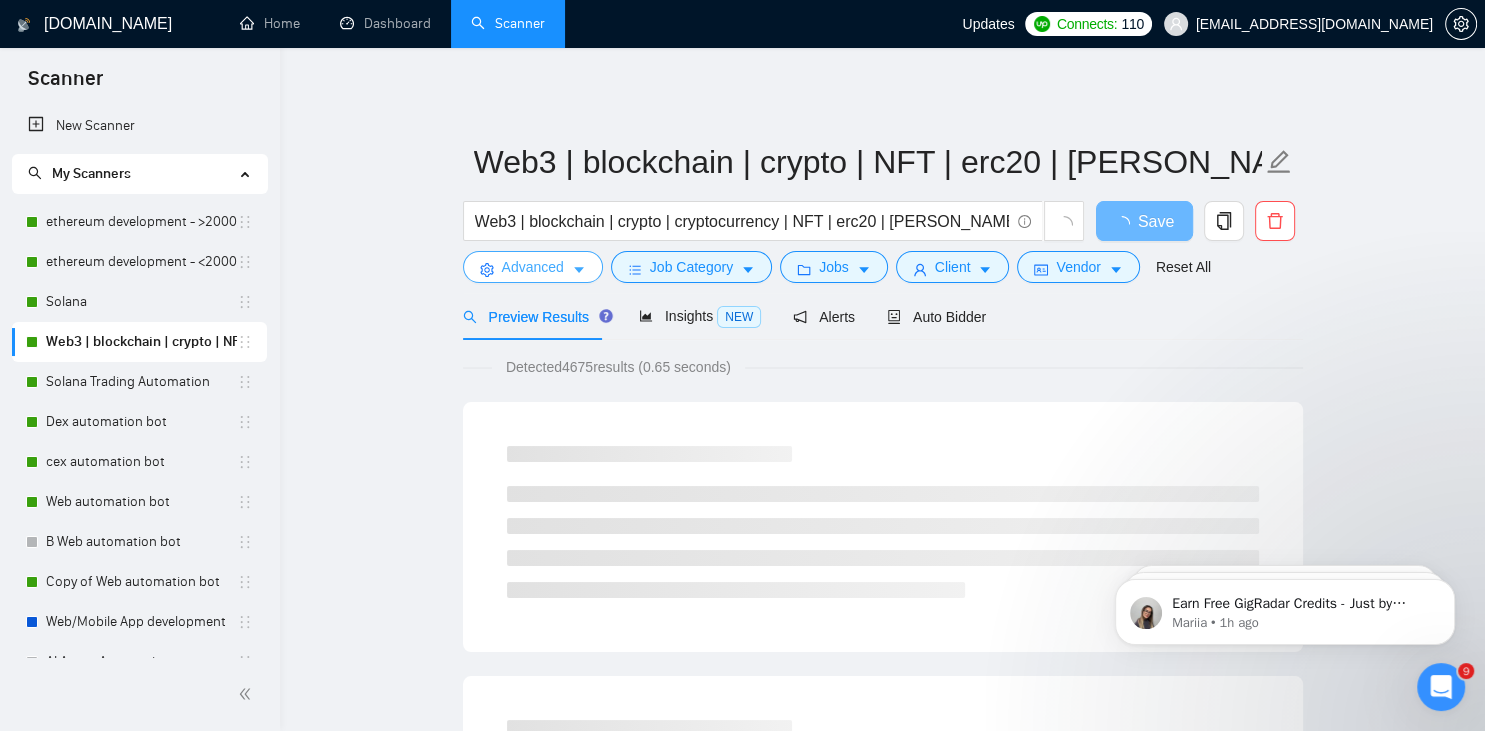 scroll, scrollTop: 0, scrollLeft: 0, axis: both 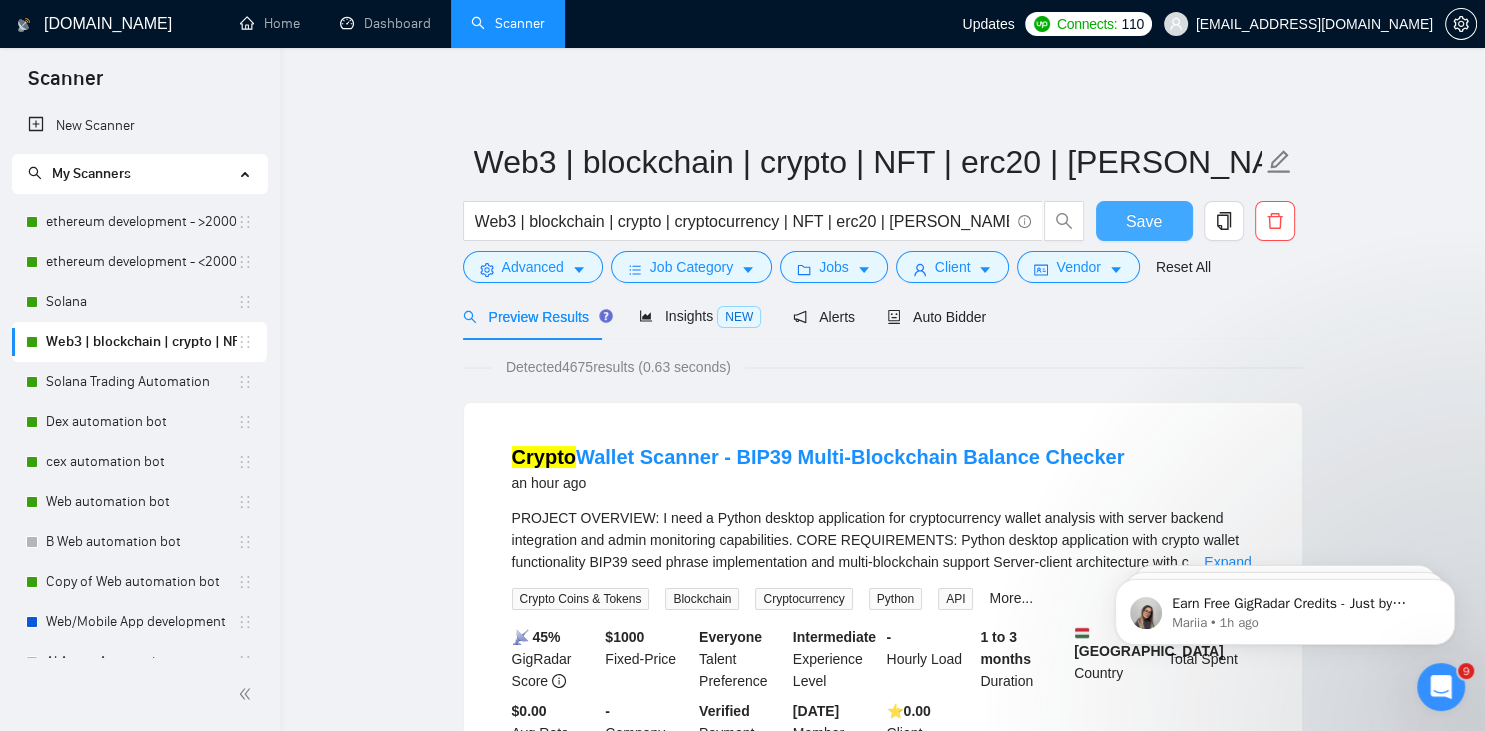 click on "Save" at bounding box center (1144, 221) 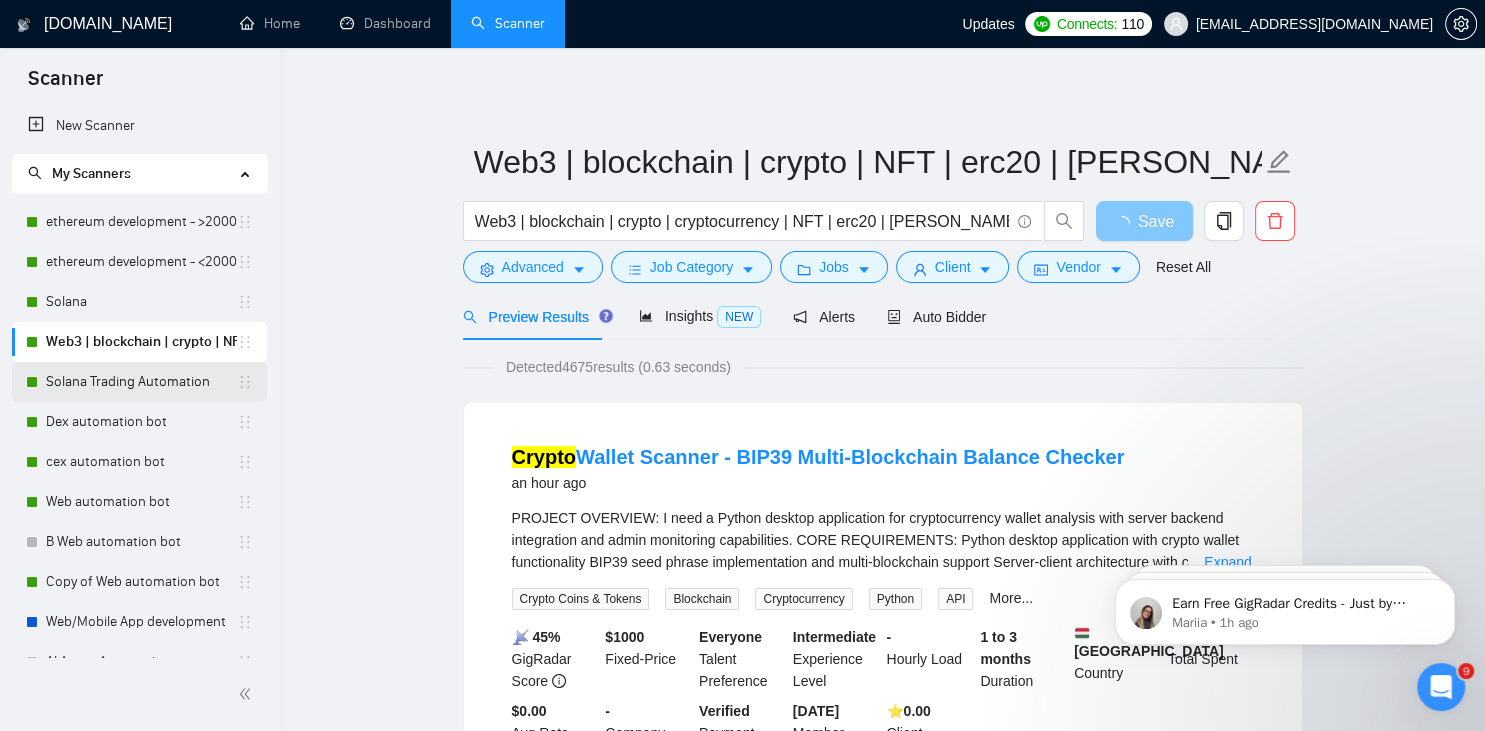 click on "Solana Trading Automation" at bounding box center [141, 382] 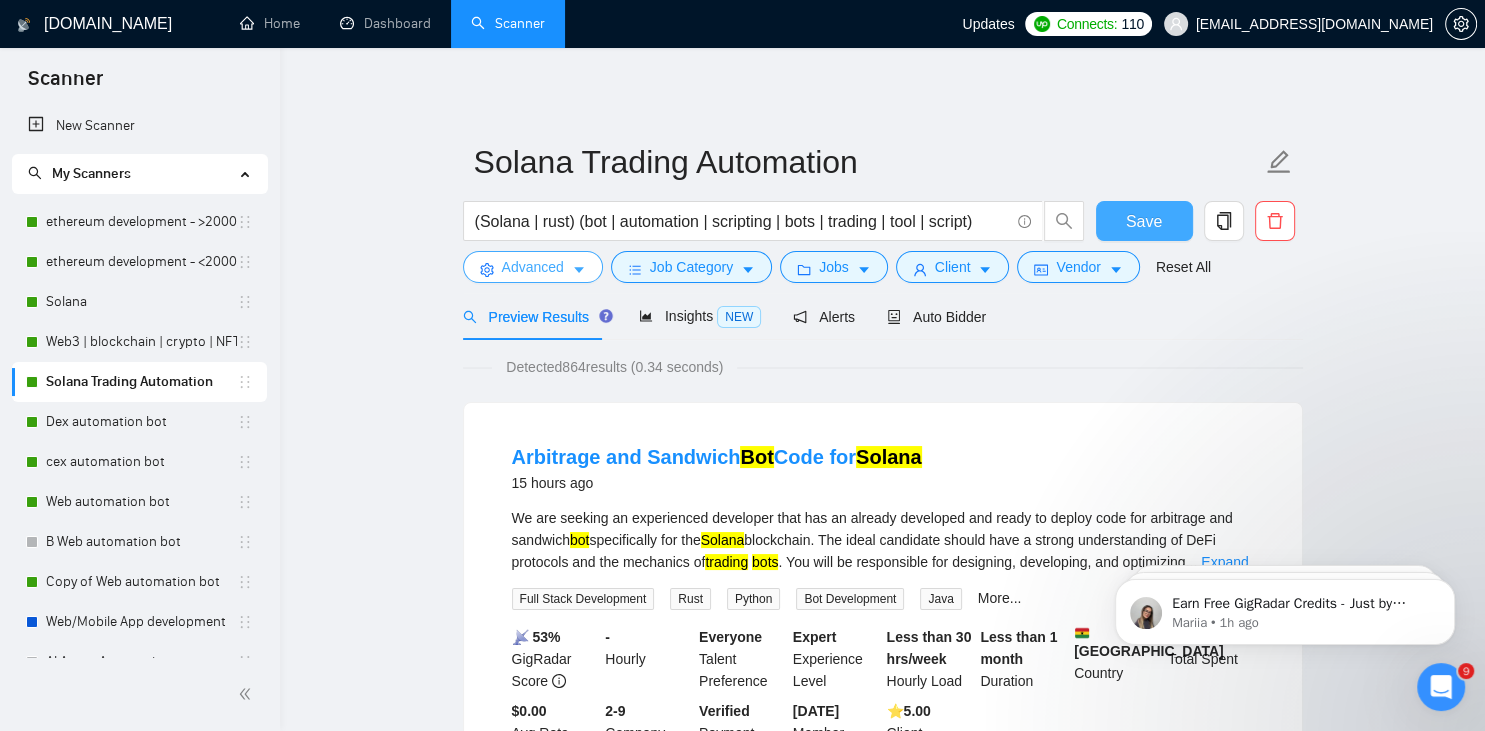 click 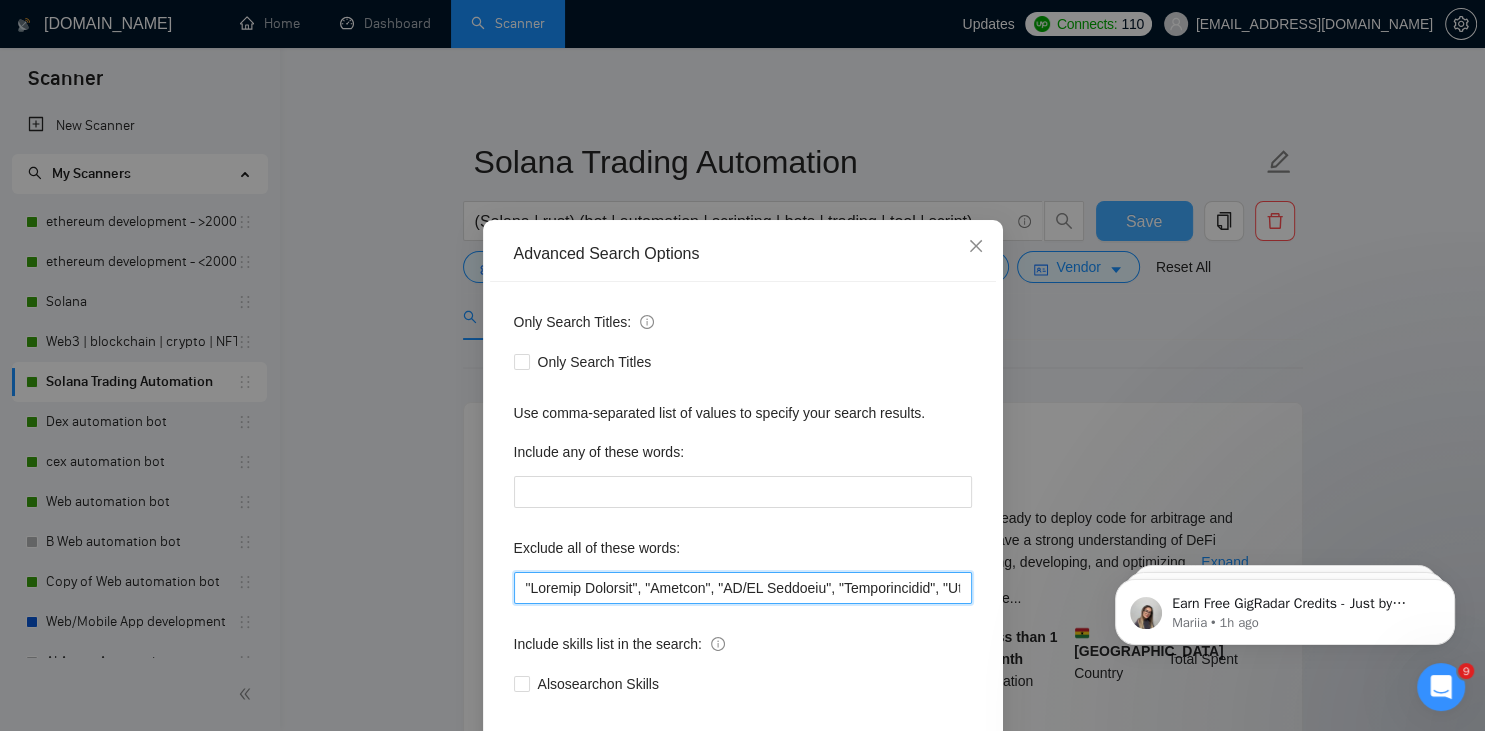 click at bounding box center [743, 588] 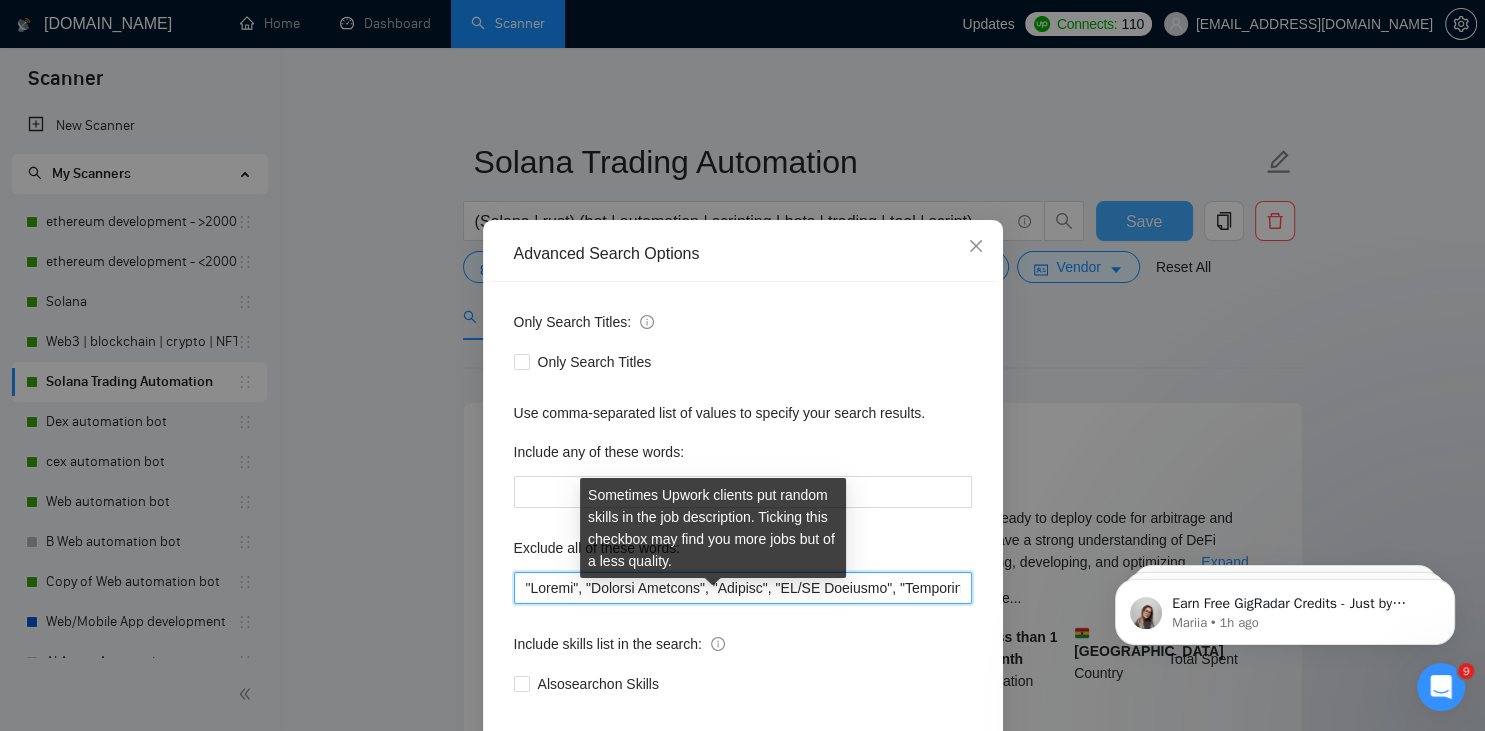 scroll, scrollTop: 100, scrollLeft: 0, axis: vertical 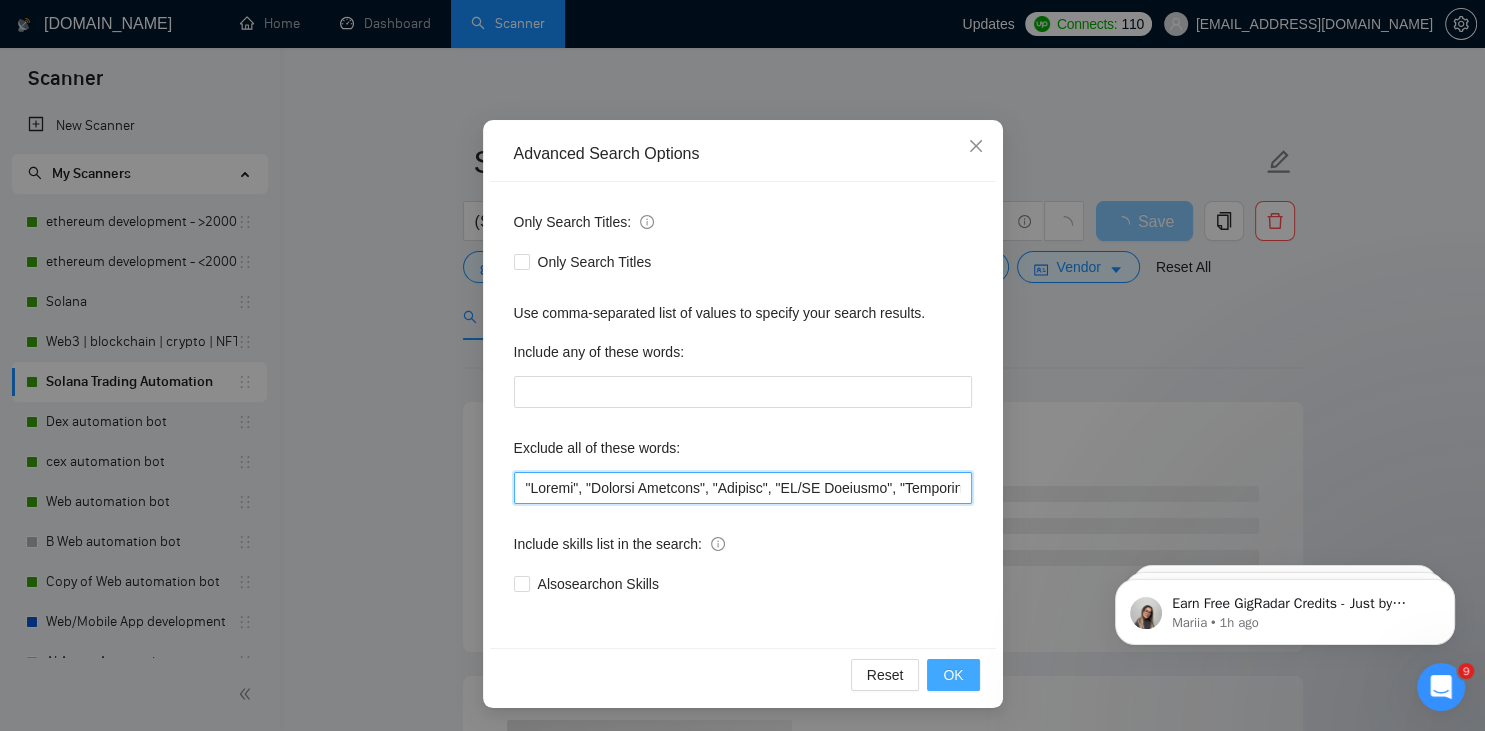type on ""Joomla", "Graphic Designer", "Animate", "UI/UX Designer", "Configuration", "Pyside", "Odoo", "Laravel-based", "Kajabi", "Qlik", "VBA", "Prediction", "Flutterflow", "marketing project", "USDT Flash", "already coded", "AR/VR", "iGaming", "Pinecone", "existing application", ".Net", "Update", "Cartoon", "90% Done", "Photoshop", "Tether", "Fix Bug", "Retool", "NO AGENCIES", "Review", "n8n", "Launch", "Europe Only", "Modify", "Update", "Avatar", "Art Project", "[GEOGRAPHIC_DATA]", "join our team", "Azure DevOps", "DevOps", "Flutter", "Equity-Only", "Equity Only", "Generating Image Variations", "Image Generation", Ton, STACKS, STX, Betting, gambling, casino, golang, innovative, Sui, Unity, Manager, laravel, "php", "wordpress", "shopify", "eSport", gaming, "crypto recovery", "eSports", "Sales Team", "frontend developer", "freelancer only", "freelancers only", "No agency", "Not agency", "No agencies", "Not agencies", "metaverse", "Consultant", "Audit", "Game", "P2E", "passed test", sports, "improve decentralized apps", "Qu..." 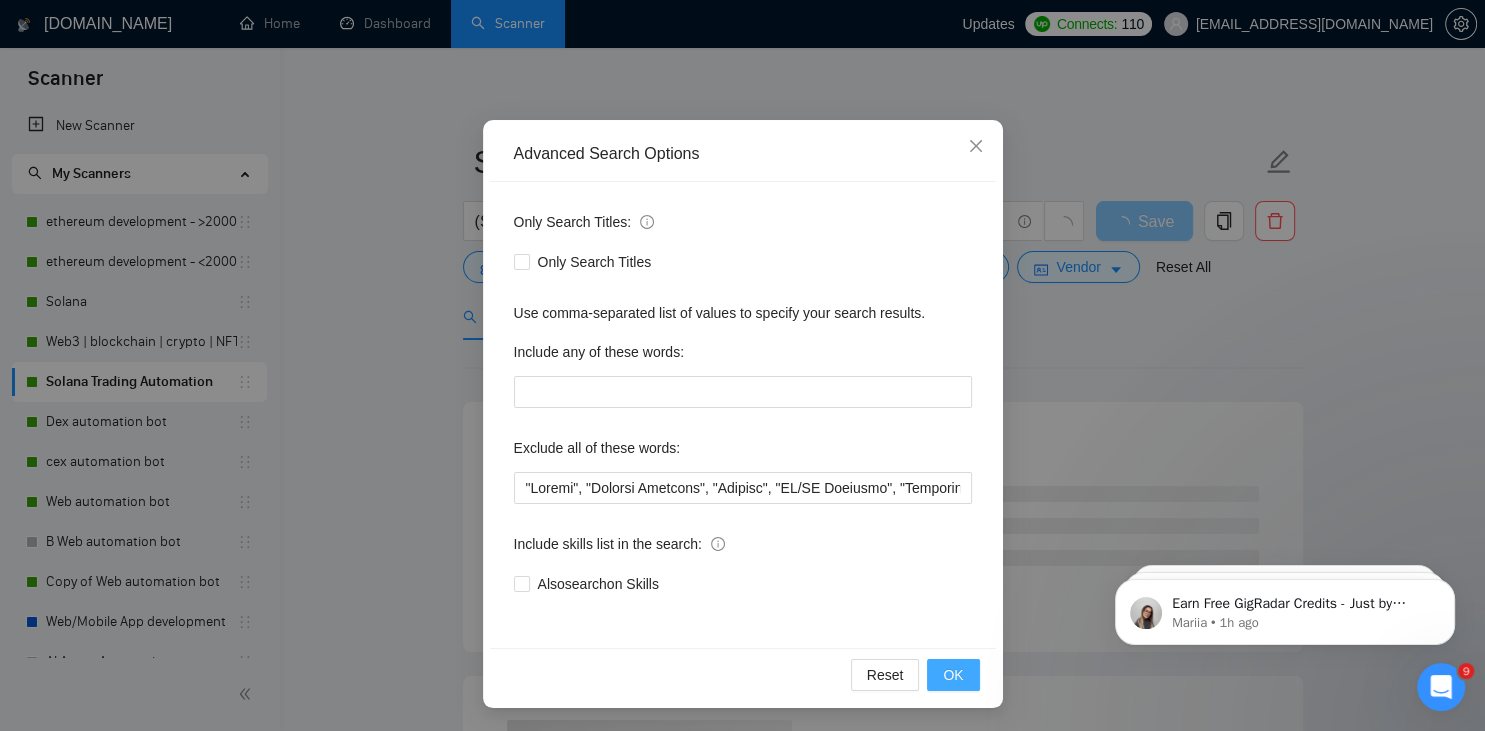 click on "OK" at bounding box center (953, 675) 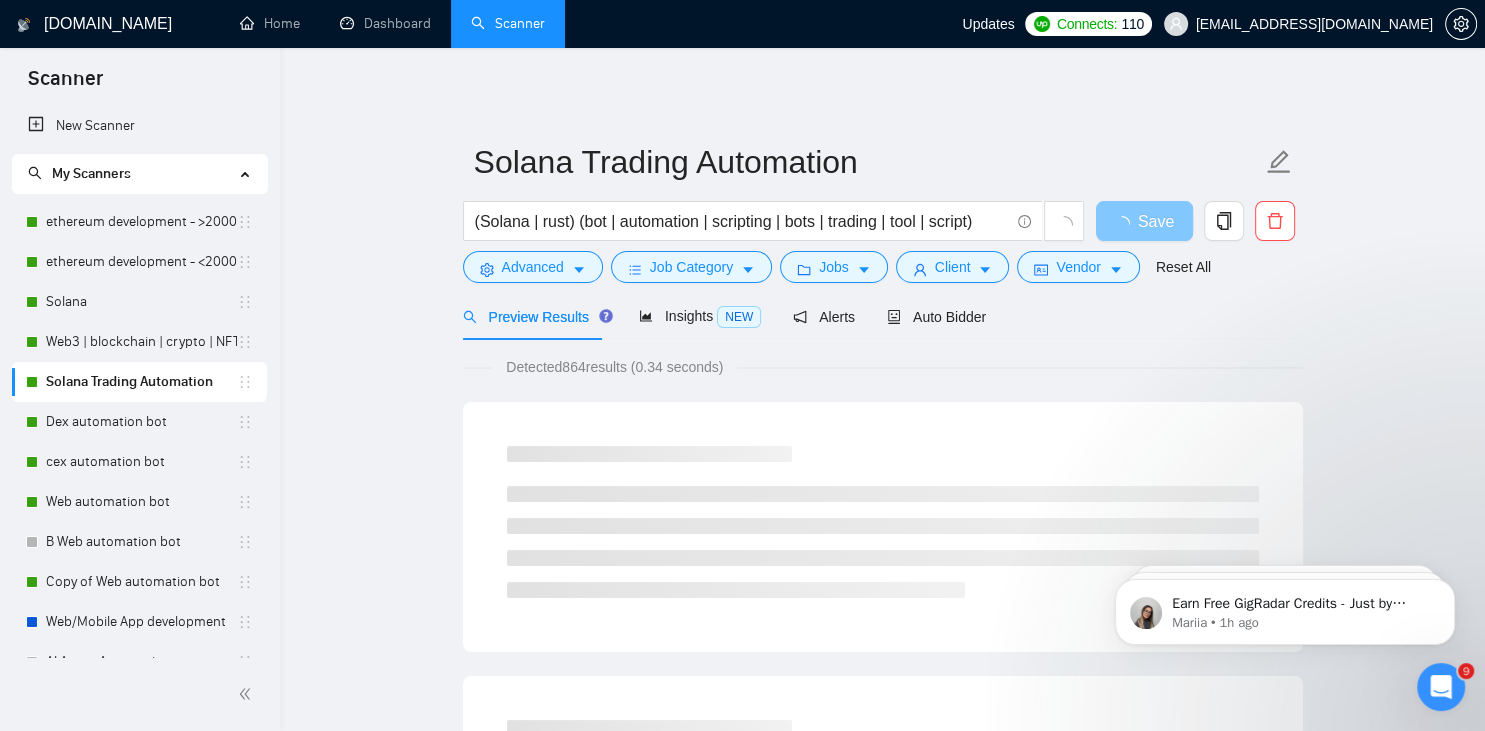 scroll, scrollTop: 0, scrollLeft: 0, axis: both 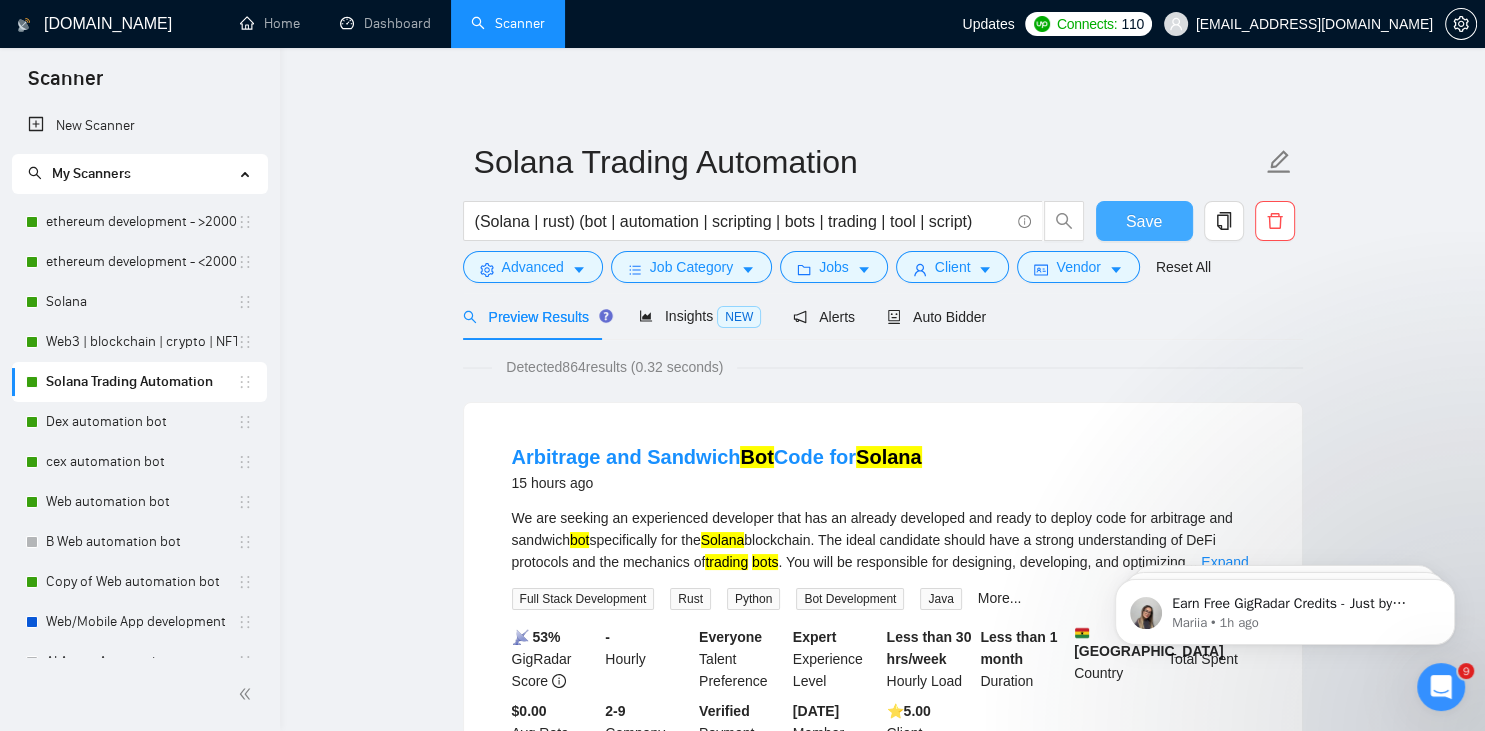 click on "Save" at bounding box center (1144, 221) 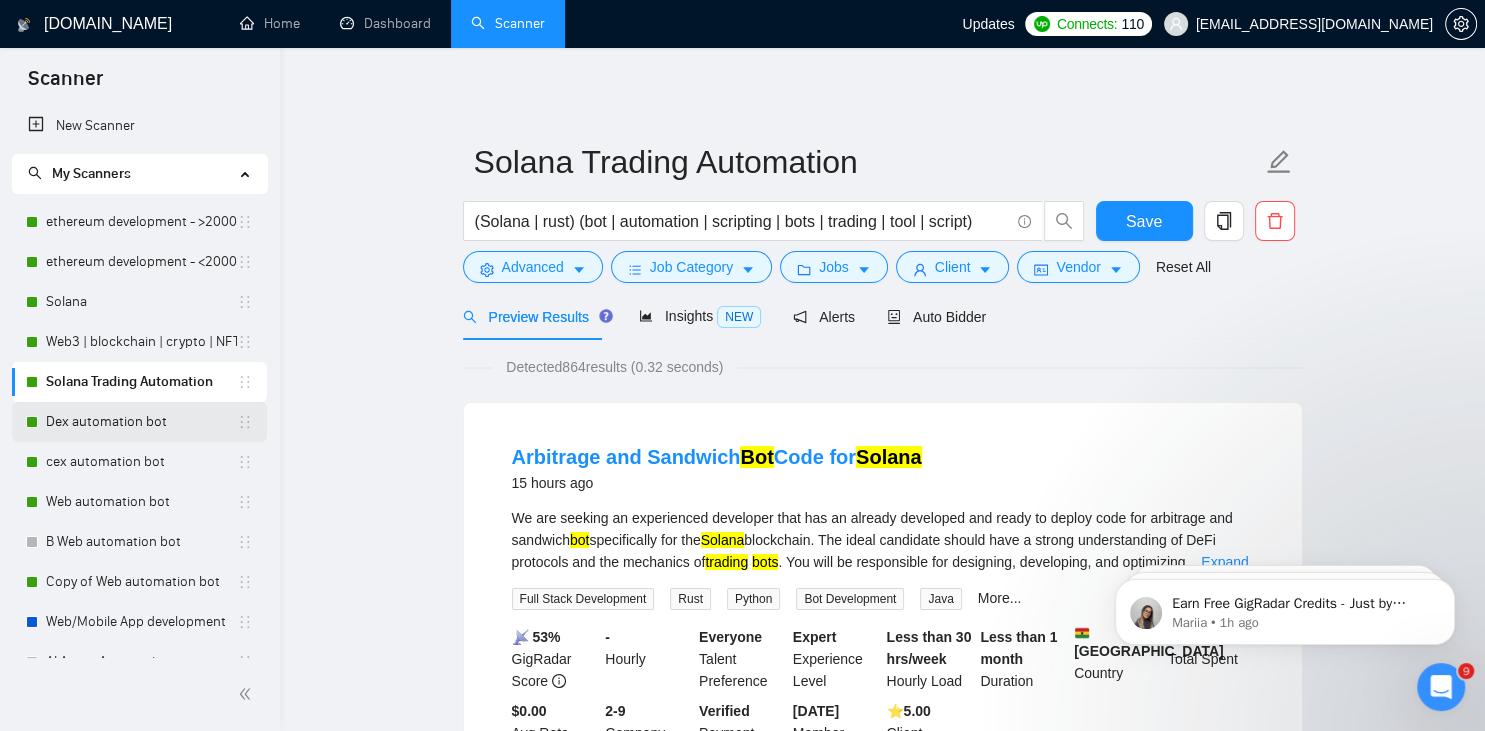 click on "Dex automation bot" at bounding box center (141, 422) 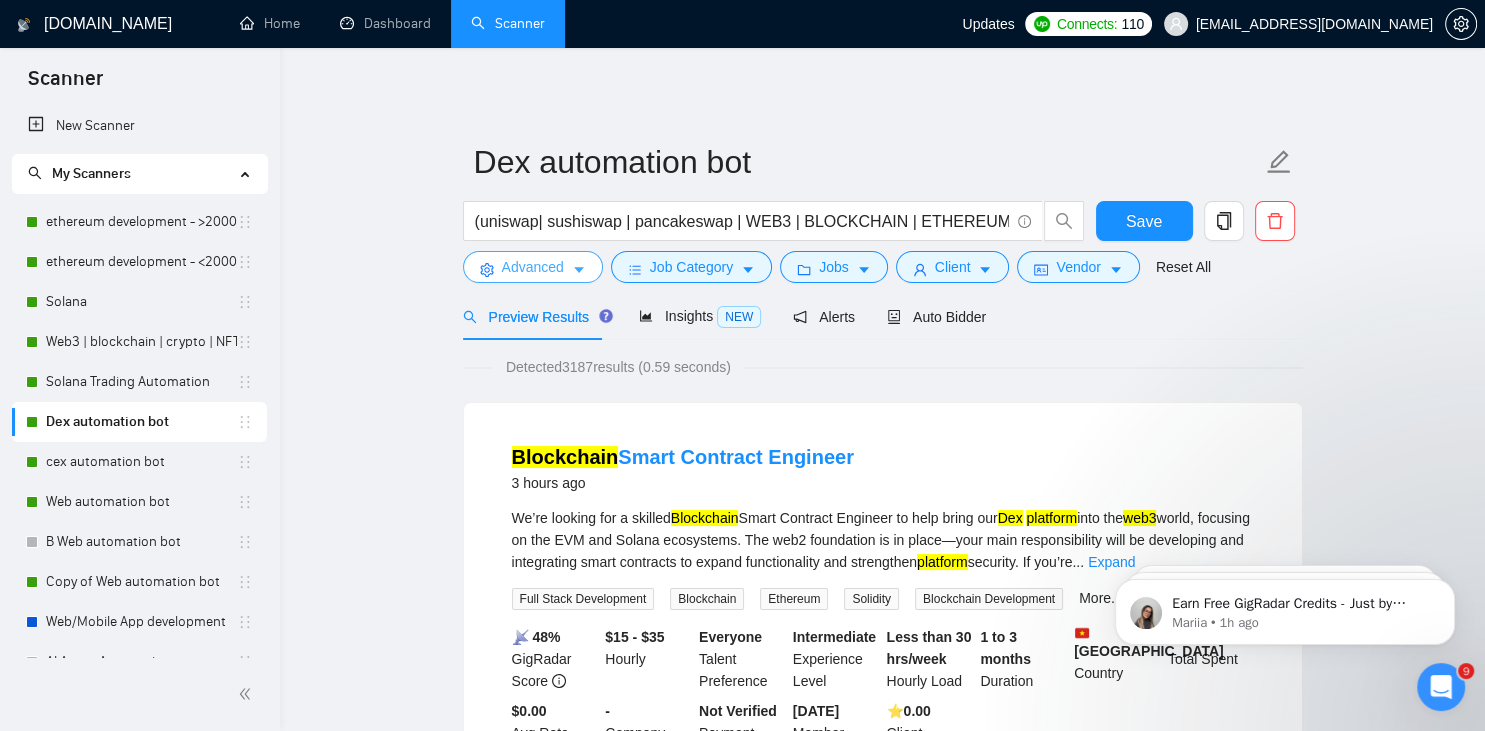 click on "Advanced" at bounding box center [533, 267] 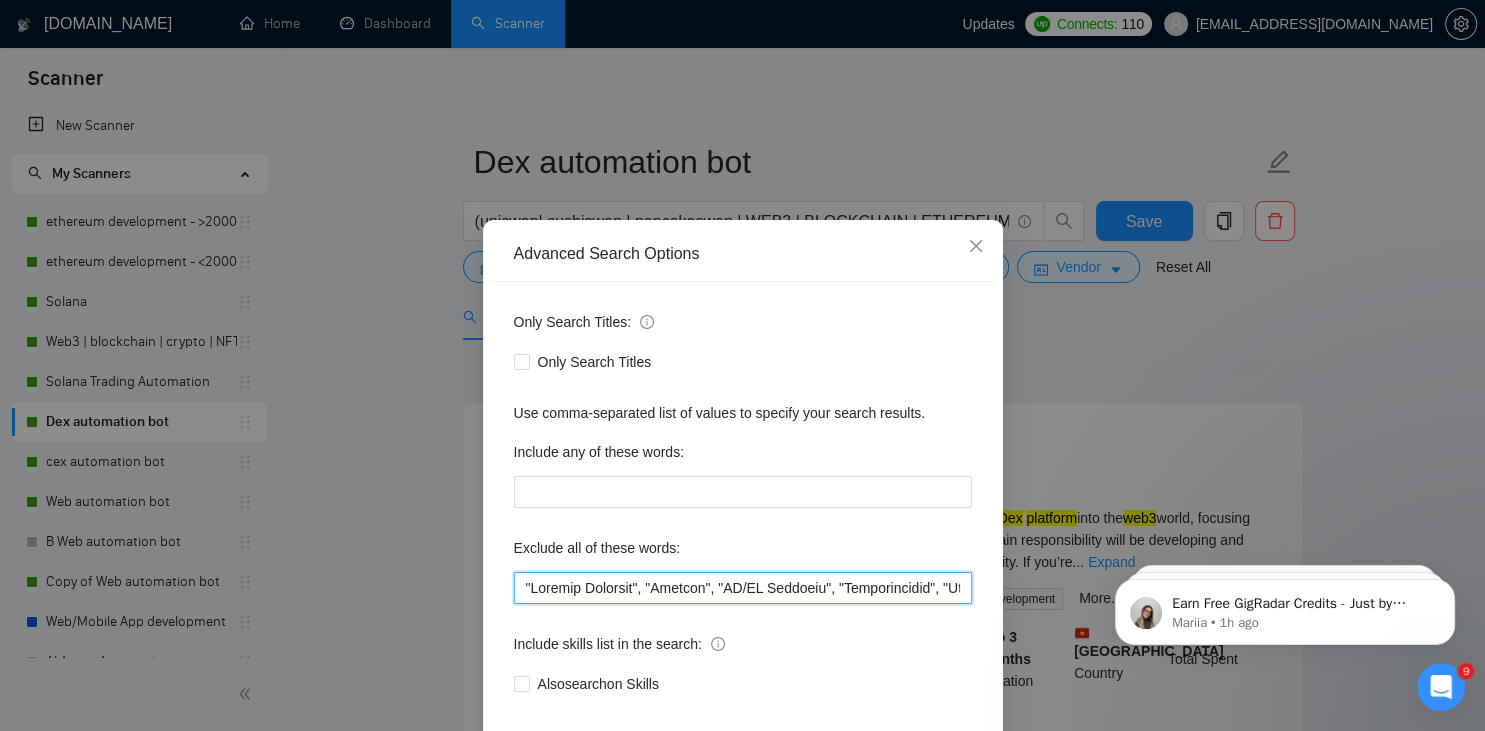 click at bounding box center [743, 588] 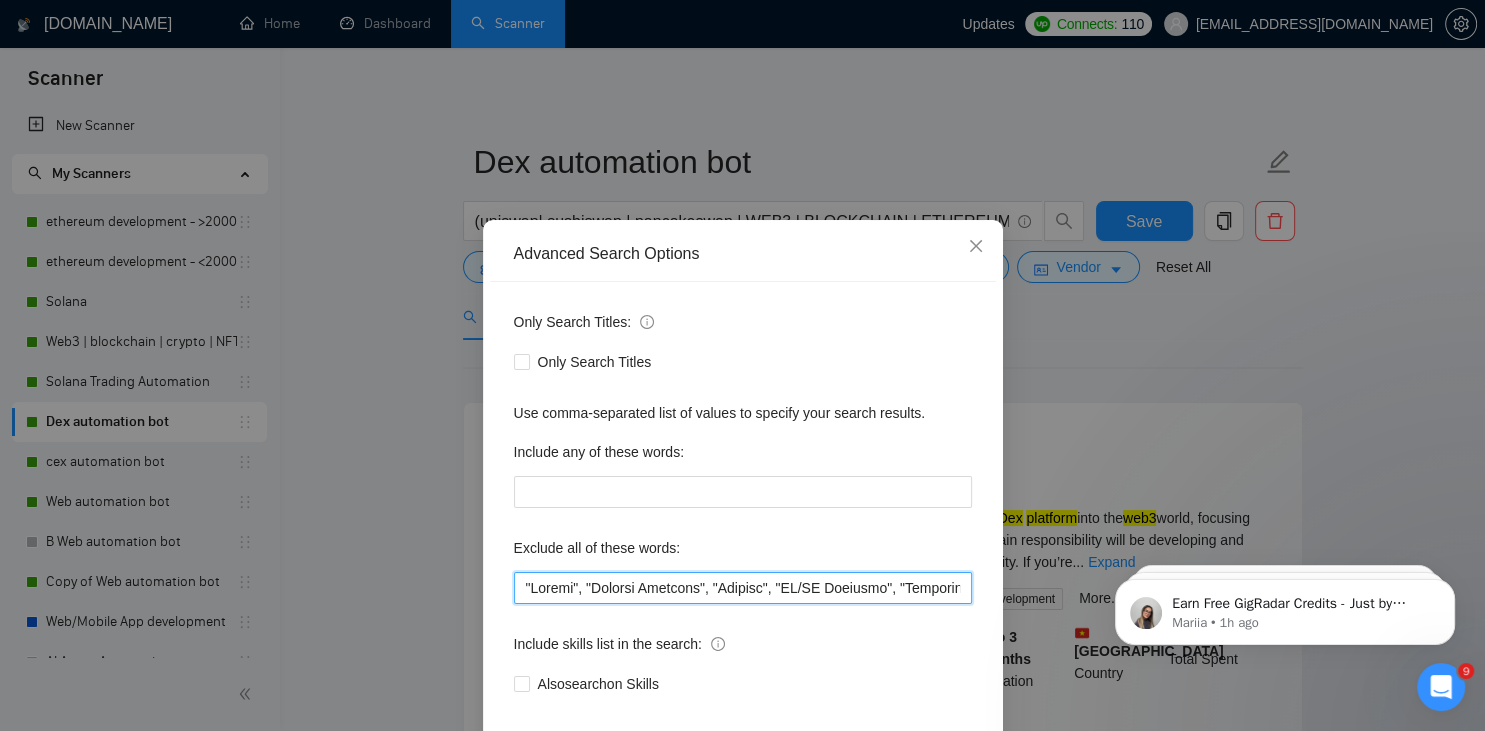 scroll, scrollTop: 100, scrollLeft: 0, axis: vertical 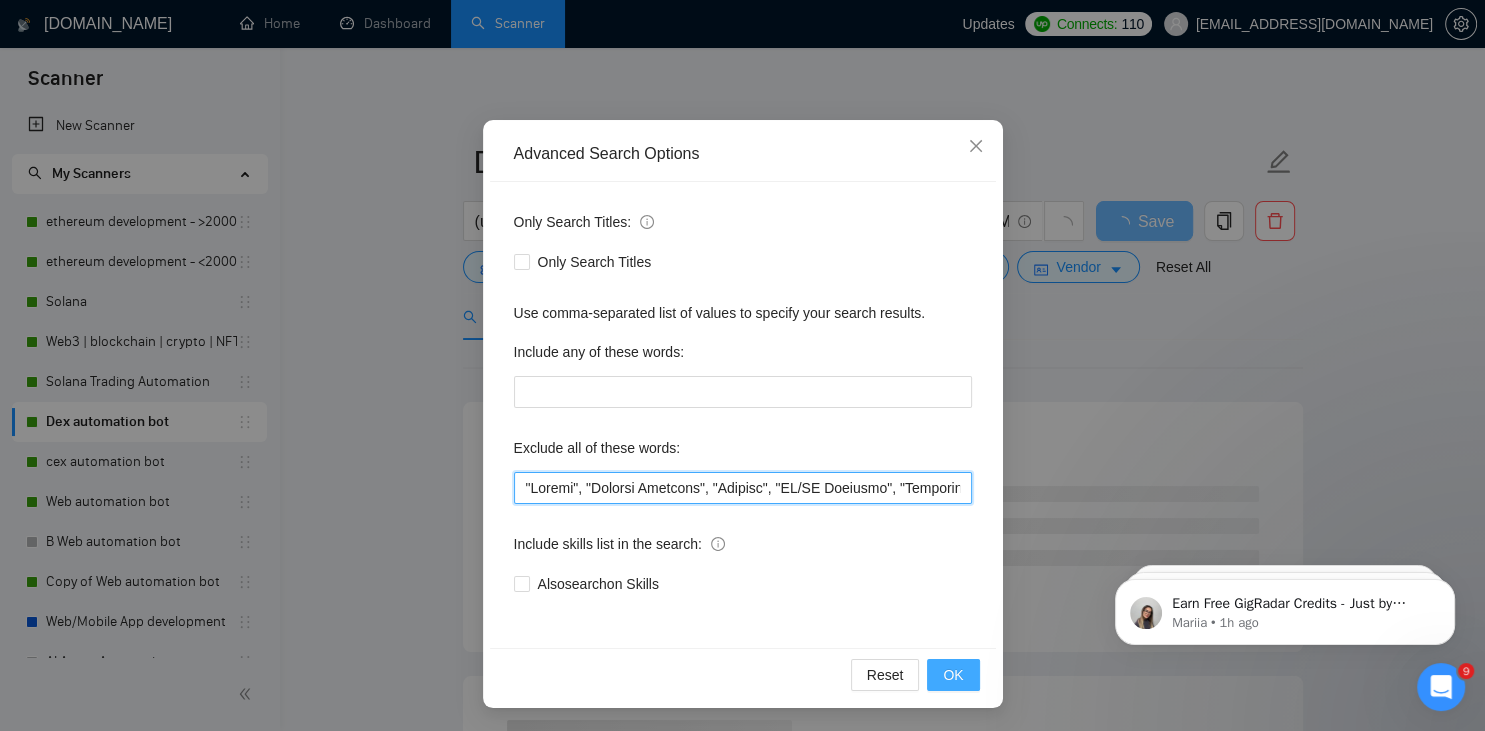 type on ""Joomla", "Graphic Designer", "Animate", "UI/UX Designer", "Configuration", "Pyside", "Odoo", "Laravel-based", "Kajabi", "Qlik", "VBA", "Prediction", "Flutterflow", "marketing project", "USDT Flash", "already coded", "AR/VR", "iGaming", "Pinecone", "existing application", ".Net", "join our dynamic team", "Update", "Cartoon", "90% Done", "Photoshop", "Tether", "Fix Bug", "Retool", "NO AGENCIES", "Review", "n8n", "Launch", "Europe Only", "Modify", "Update", "Avatar", "Art Project", "Pakistan", "join our team", "Azure DevOps", "DevOps", "Flutter""Equity-Only", Equity Only", "Generating Image Variations", "Image Generation", STACKS, STX, forex, cex, ibkr, gaming, lottery, innovative, bitcoin, BTC, guidance, "ninja trader", "AI improvement", "immediate purchase", pinescript, cto, "pine script", zapier, iotex, "go lang", go, golang, sandwich, c#, c++, Java, Ton, Betting, gambling, Sui, "hyper ledger", (Fix*), Unity, Manager, laravel, "php", "wordpress", "shopify", "eSport", "eSports", "Sales Team", "freelancer o..." 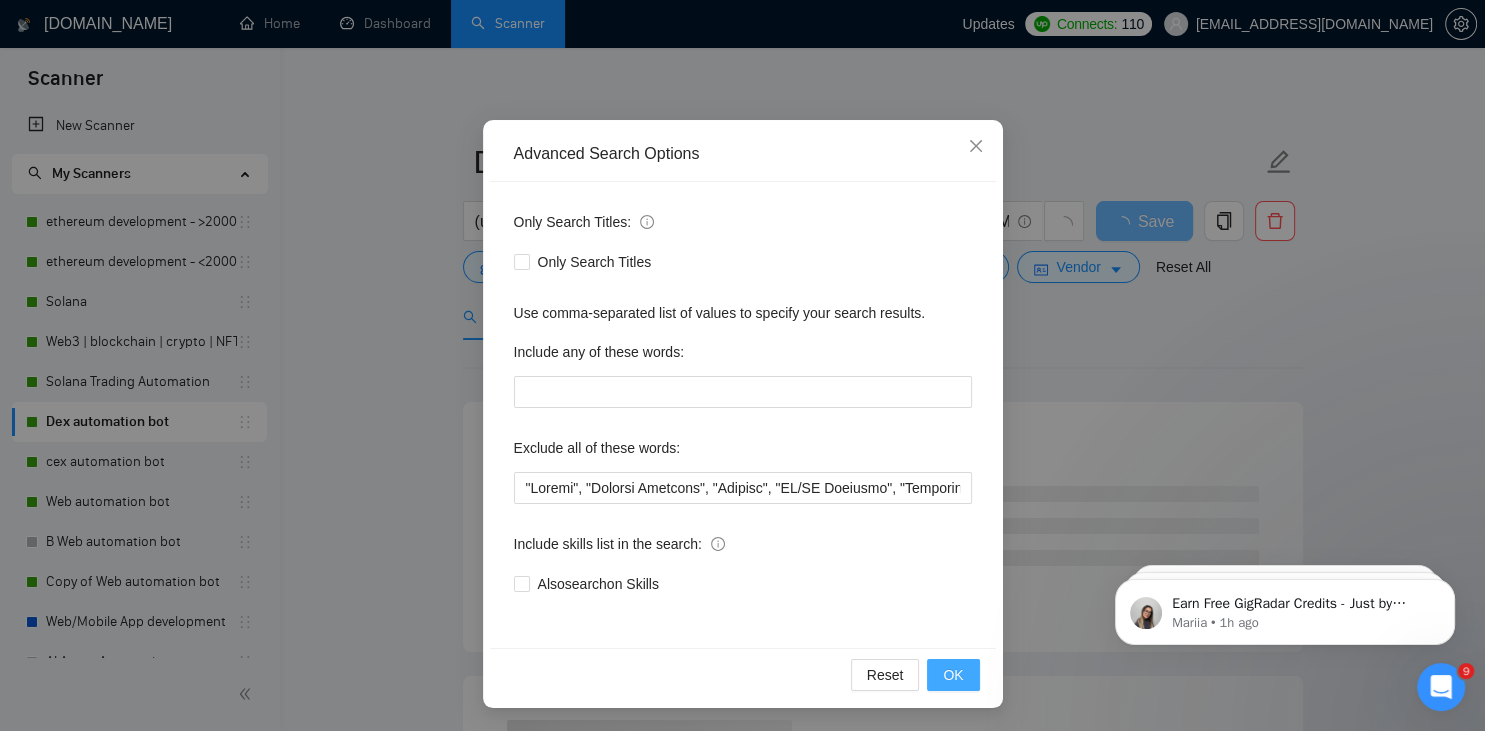 click on "OK" at bounding box center (953, 675) 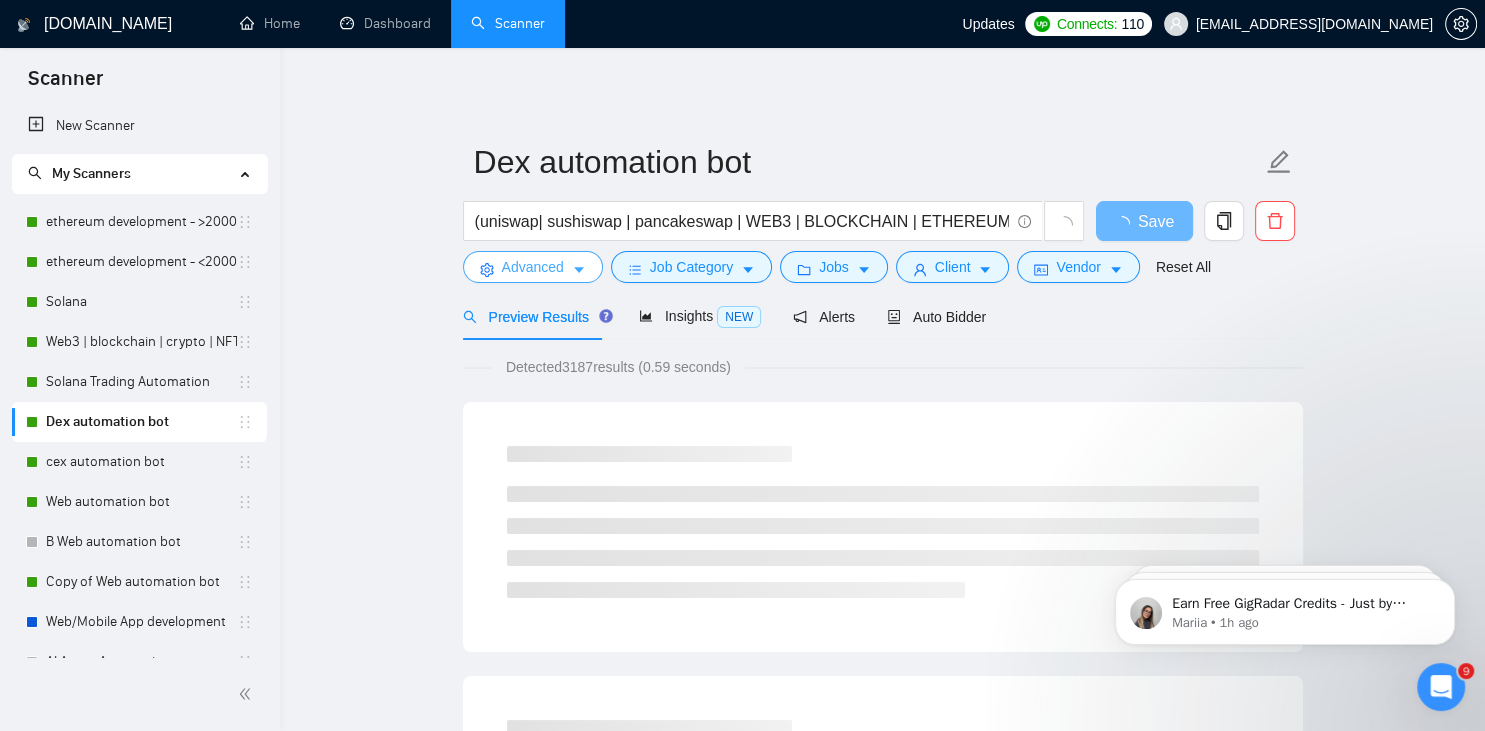 scroll, scrollTop: 0, scrollLeft: 0, axis: both 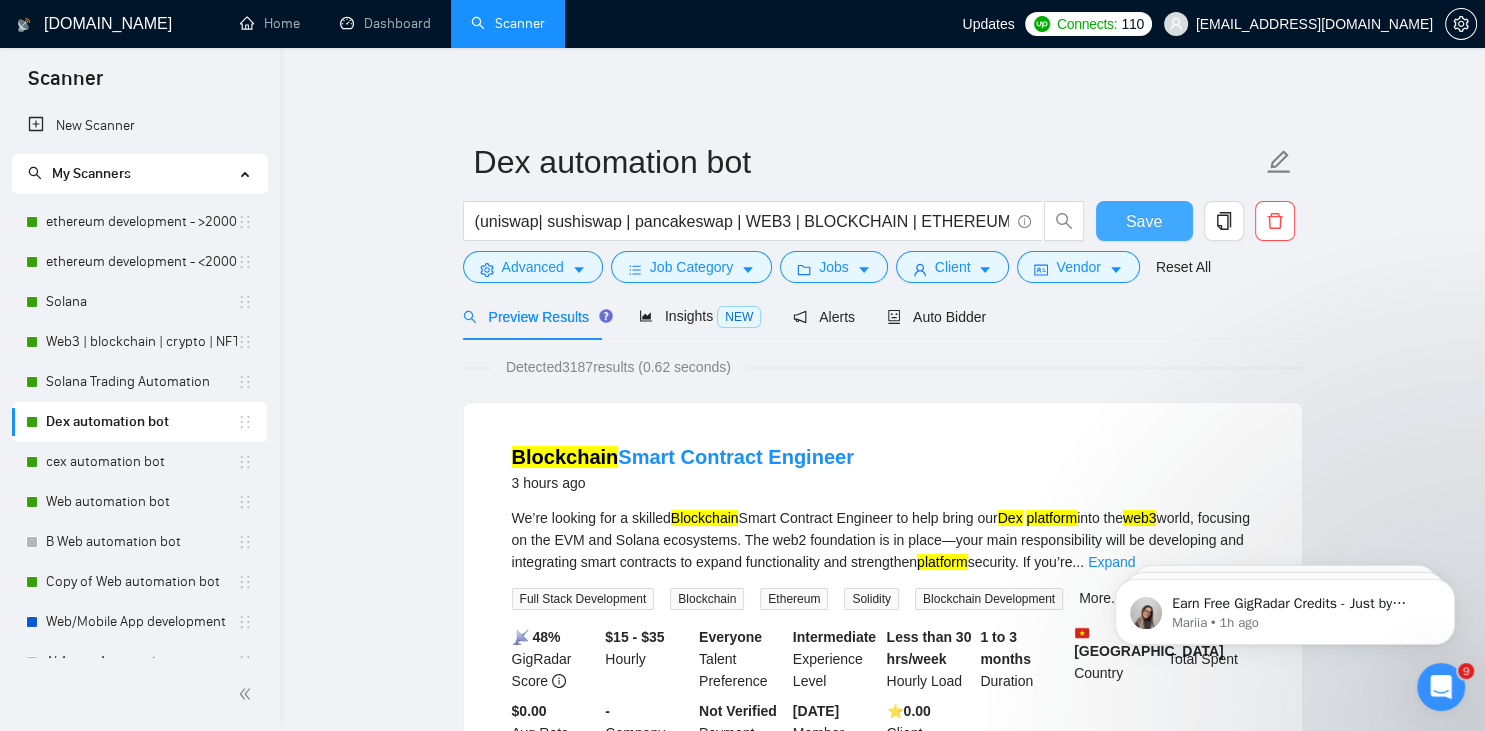 click on "Save" at bounding box center (1144, 221) 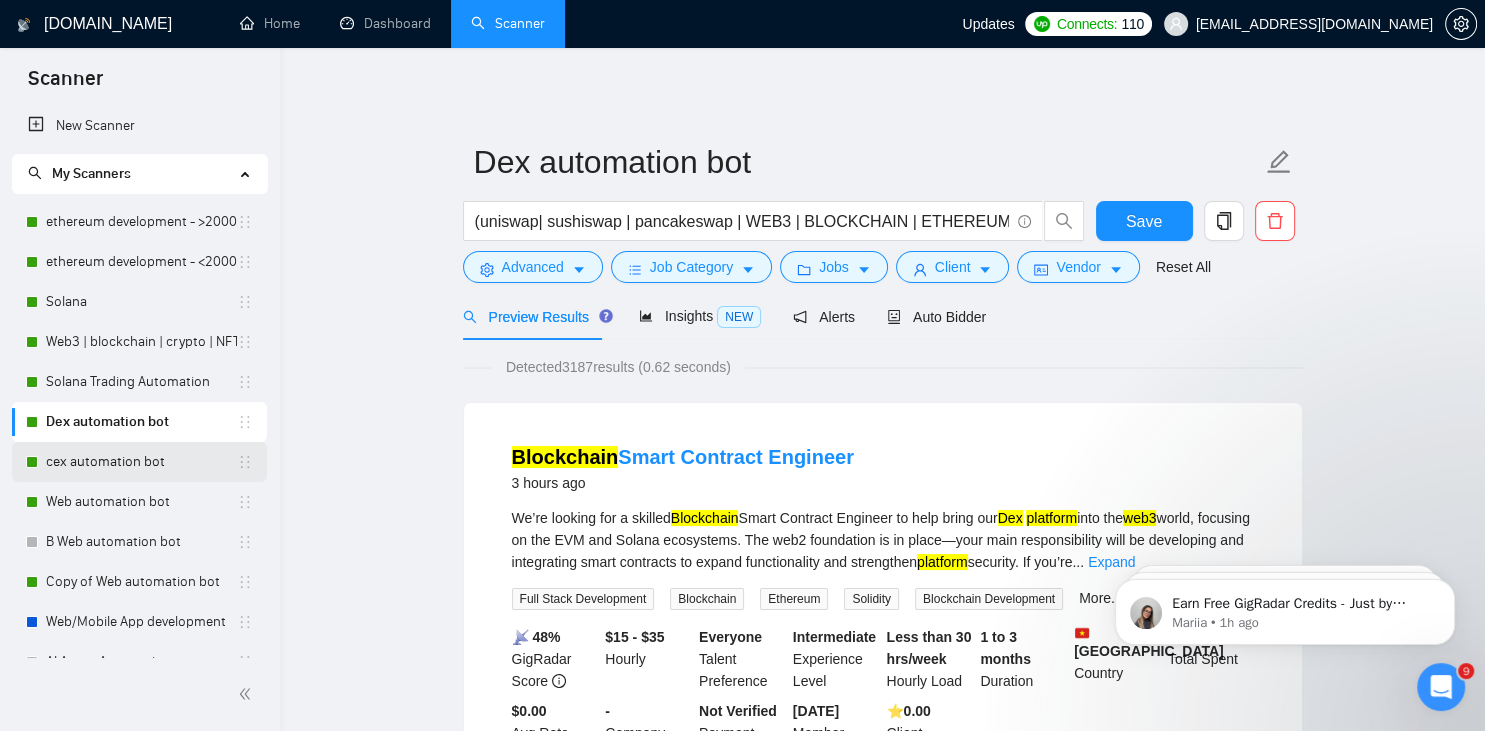 click on "cex automation bot" at bounding box center [141, 462] 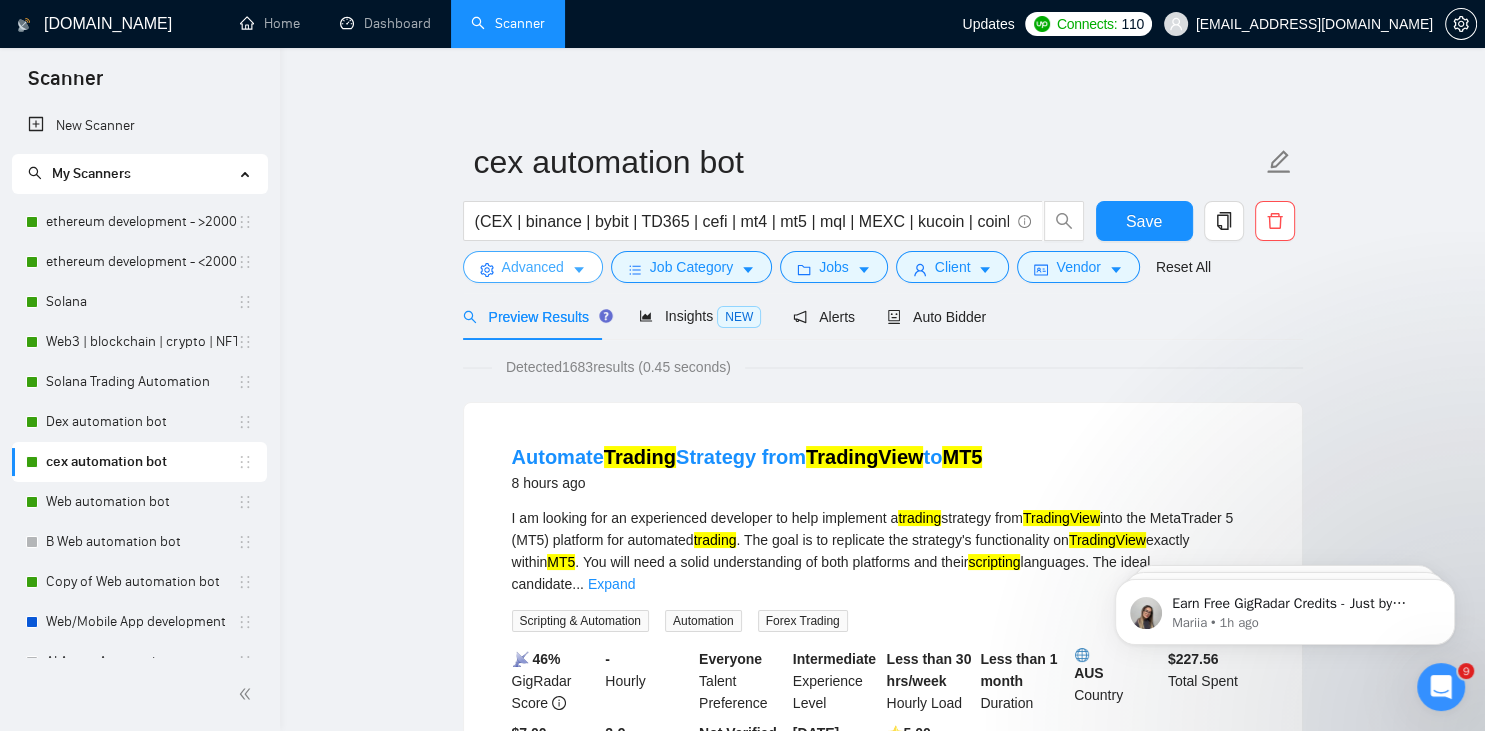 click on "Advanced" at bounding box center [533, 267] 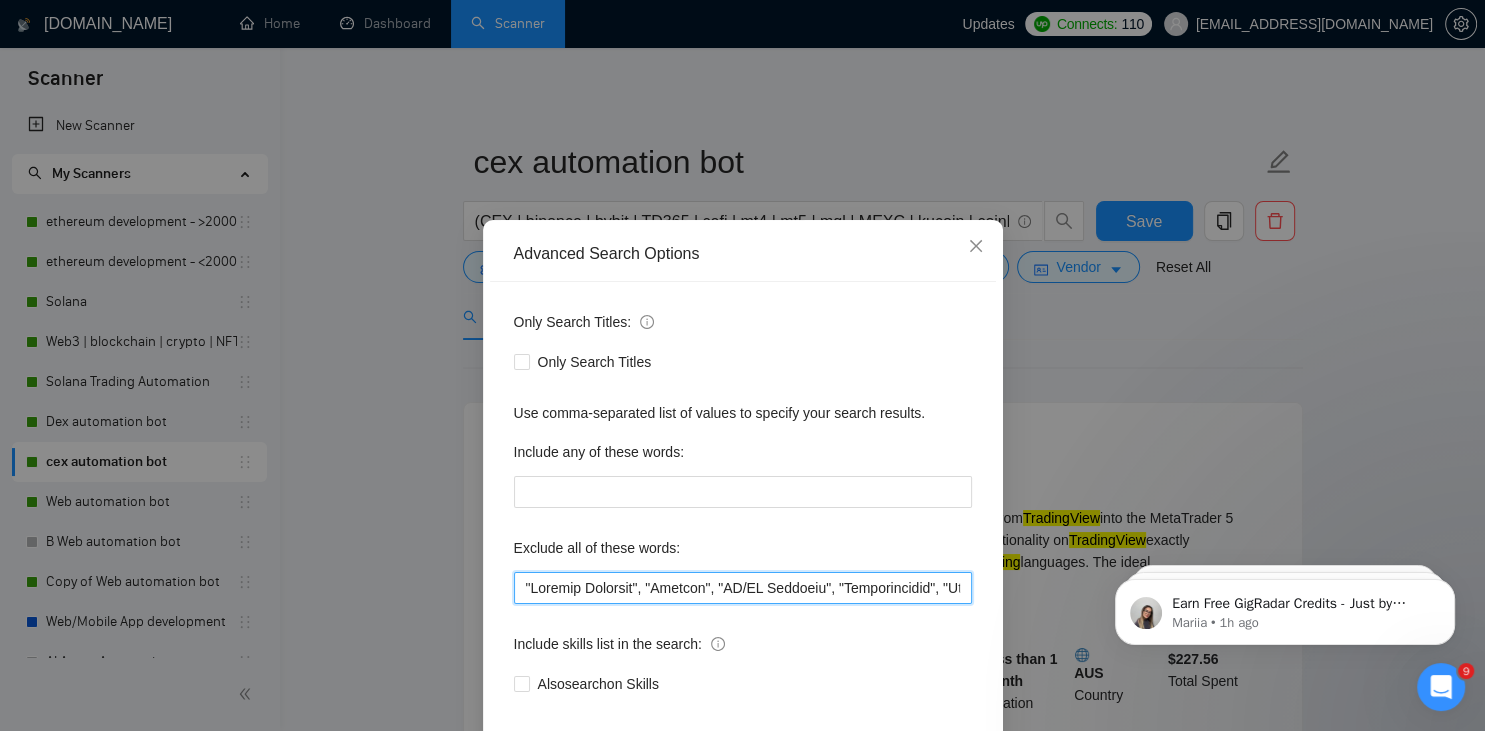 click at bounding box center (743, 588) 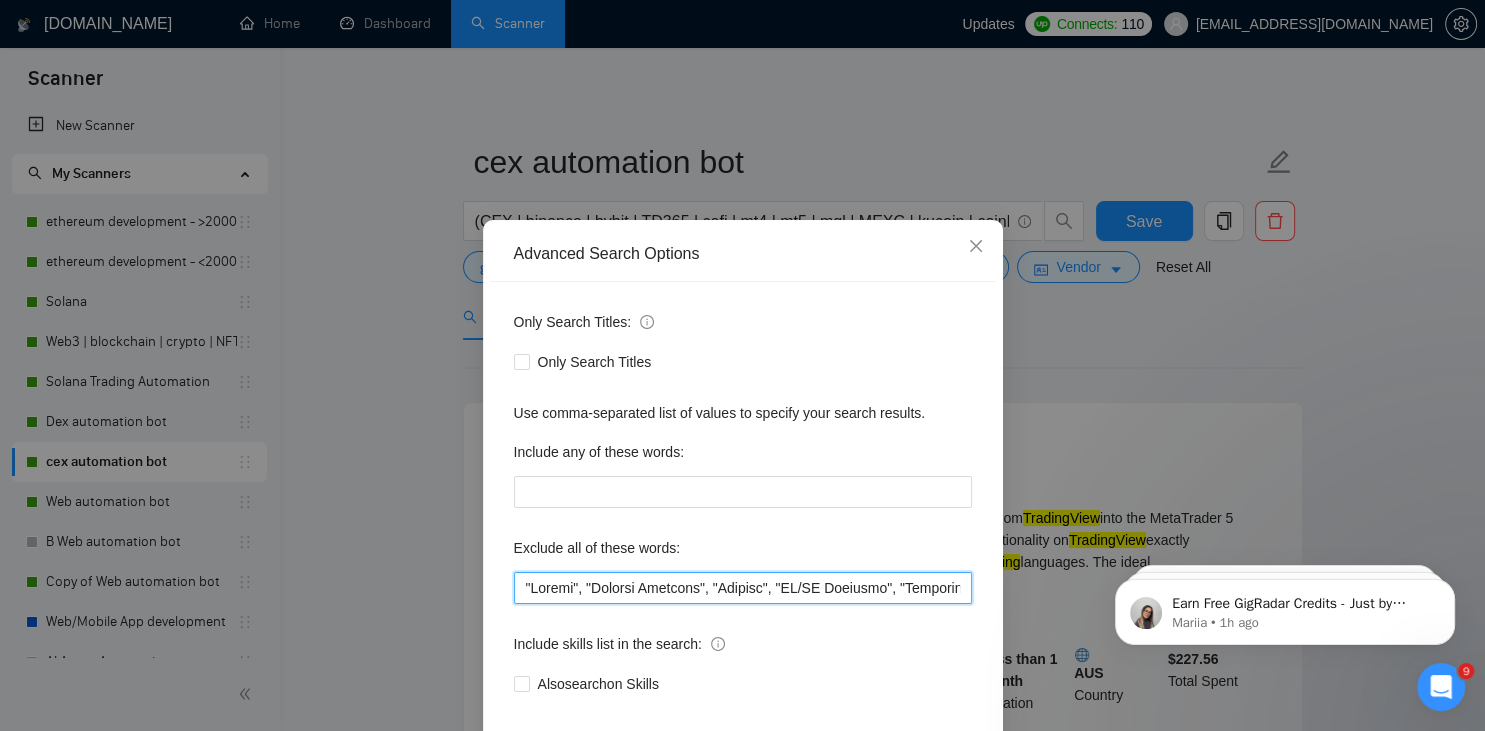 scroll, scrollTop: 100, scrollLeft: 0, axis: vertical 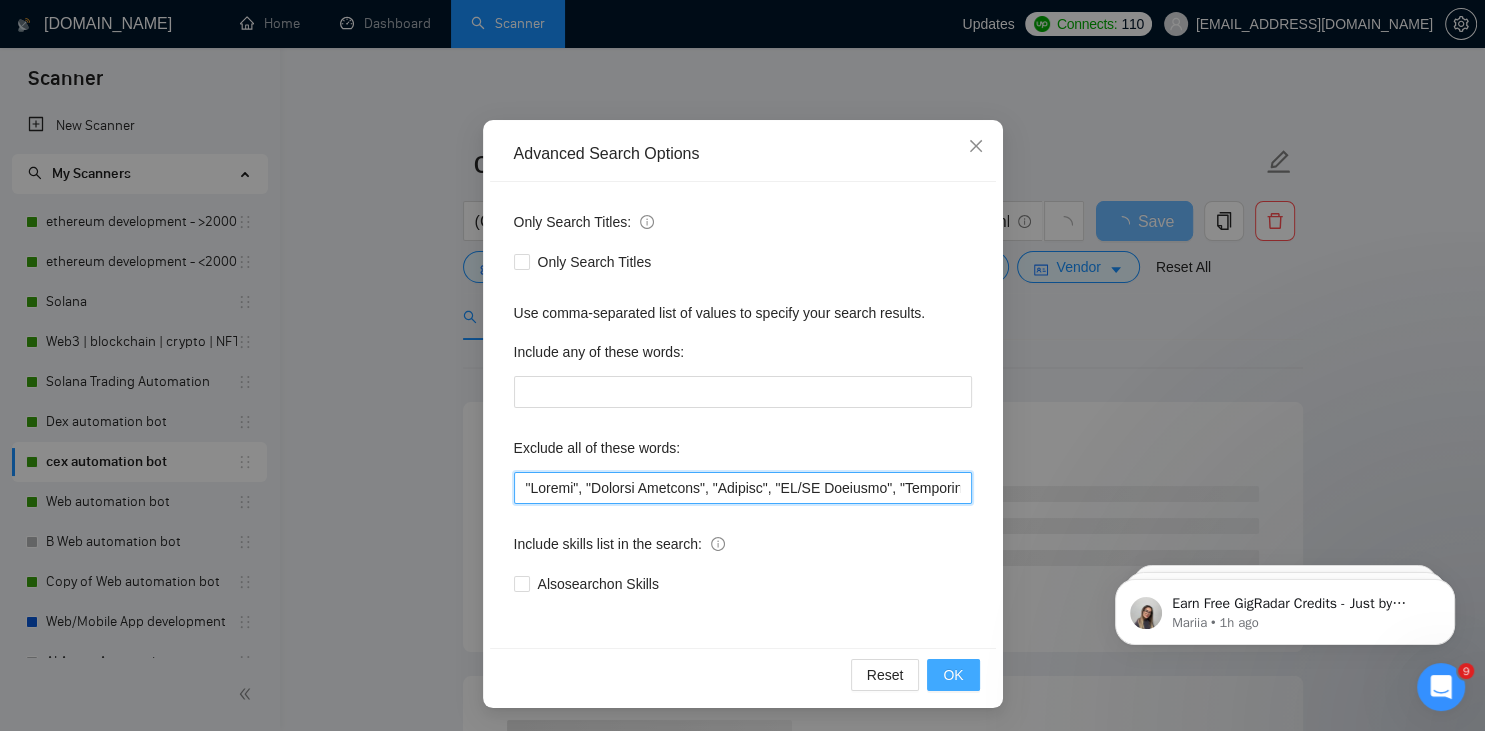 type on ""Joomla", "Graphic Designer", "Animate", "UI/UX Designer", "Configuration", "Pyside", "Odoo", "Laravel-based", "Kajabi", "Qlik", "VBA", "Prediction", "Flutterflow", "marketing project", "USDT Flash", "already coded", "AR/VR", "iGaming", "Pinecone", "existing application", ".Net", "join our dynamic team", "Update", "Cartoon", "90% Done", "Photoshop", "Tether", "Fix Bug", "Retool", "NO AGENCIES", "Review", "n8n", "Launch", "Europe Only", "Modify", "Update", "Avatar", "Art Project", "Pakistan", "join our team", "Azure DevOps", "DevOps", "Flutter", "Equity-Only", "Equity Only", "Generating Image Variations", "Image Generation", "ninja trader", "AI improvement", go, golang, "immediate purchase", pinescript, "pine script", zapier, "go lang", sandwich, c#, "C#", cAlgo, cTrader, c++, "ai specialist", seo, Java, Ton, Betting, gambling, Sui, game, gaming, P2E, Unity, Manager, laravel, "php", "wordpress", "shopify", "eSport", "eSports", "Sales Team", "freelancer only", "freelancers only", "No agency", "Not agency", "..." 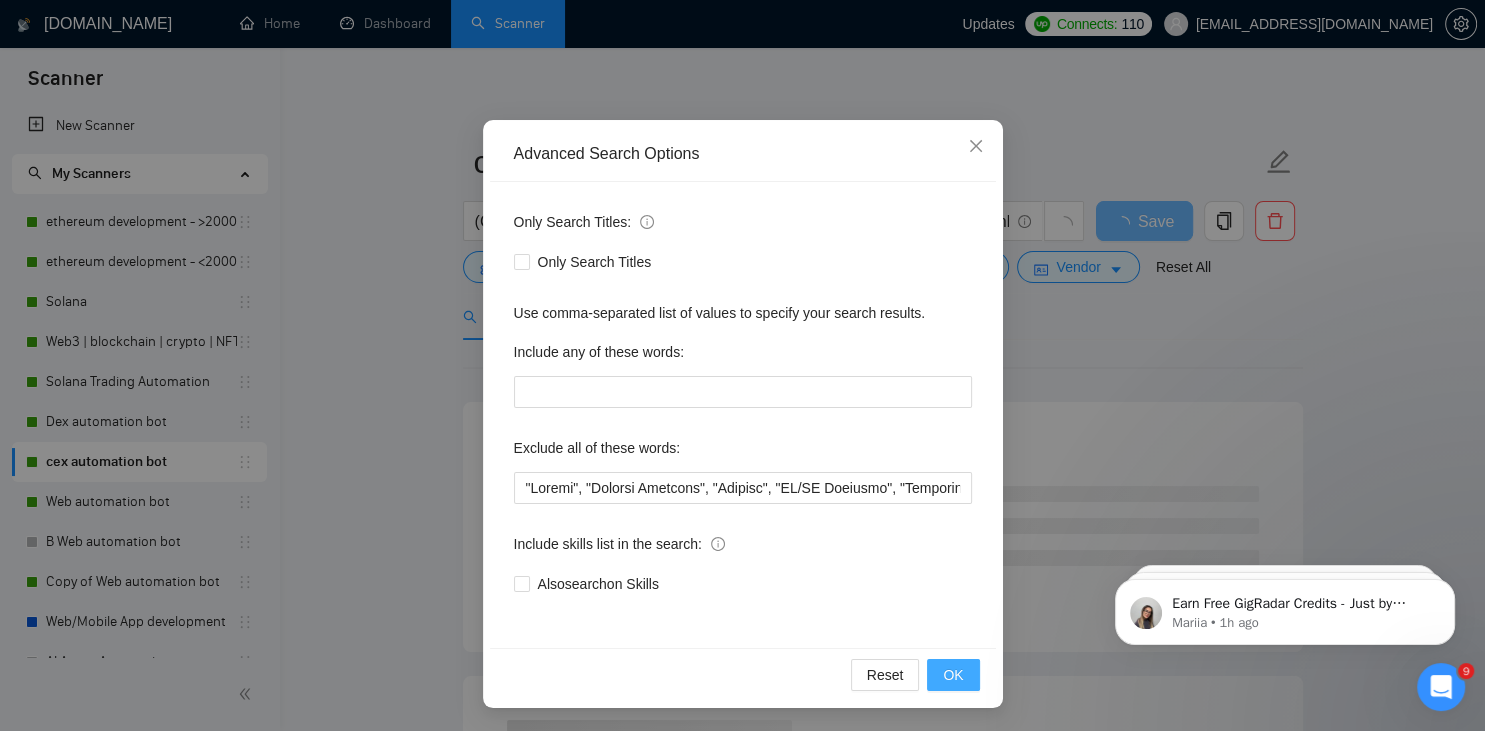 click on "OK" at bounding box center (953, 675) 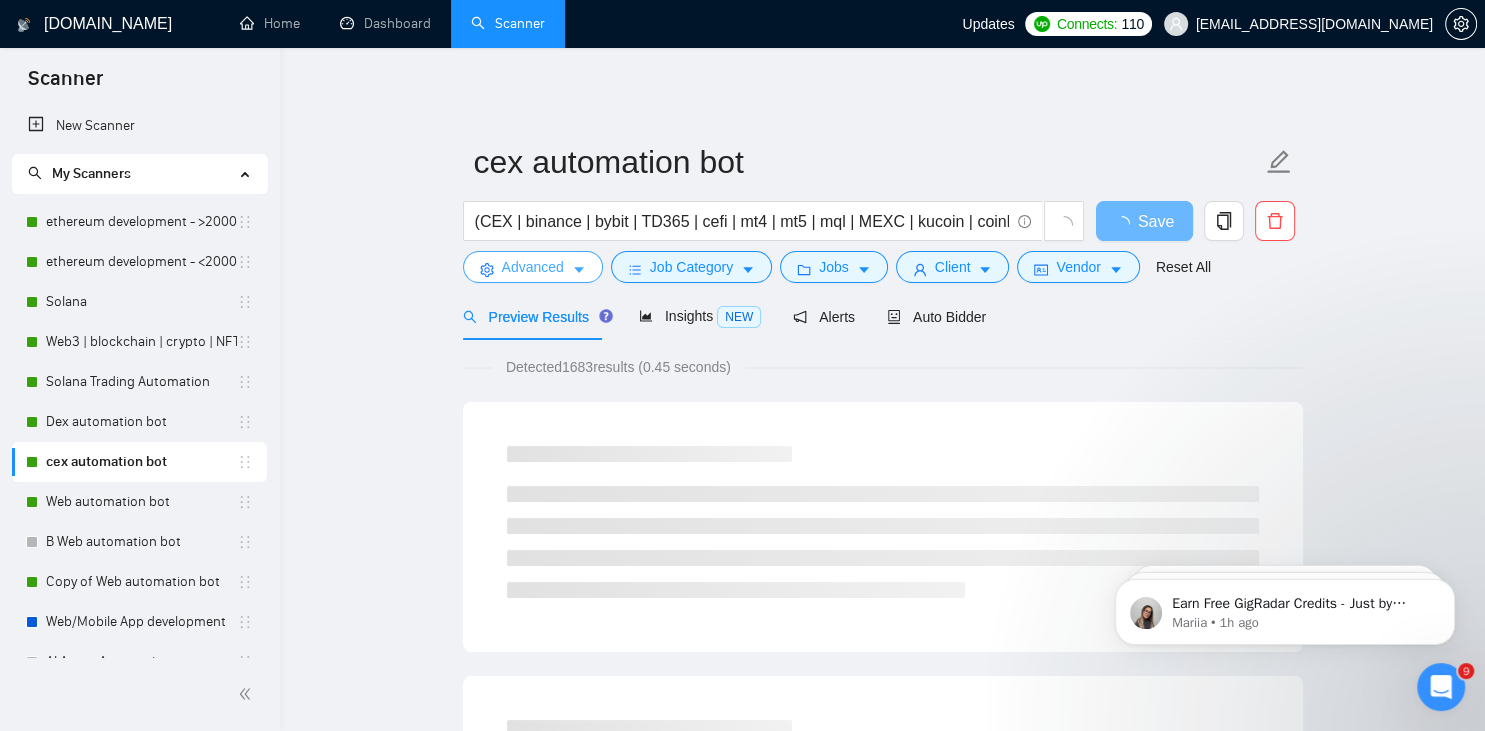 scroll, scrollTop: 0, scrollLeft: 0, axis: both 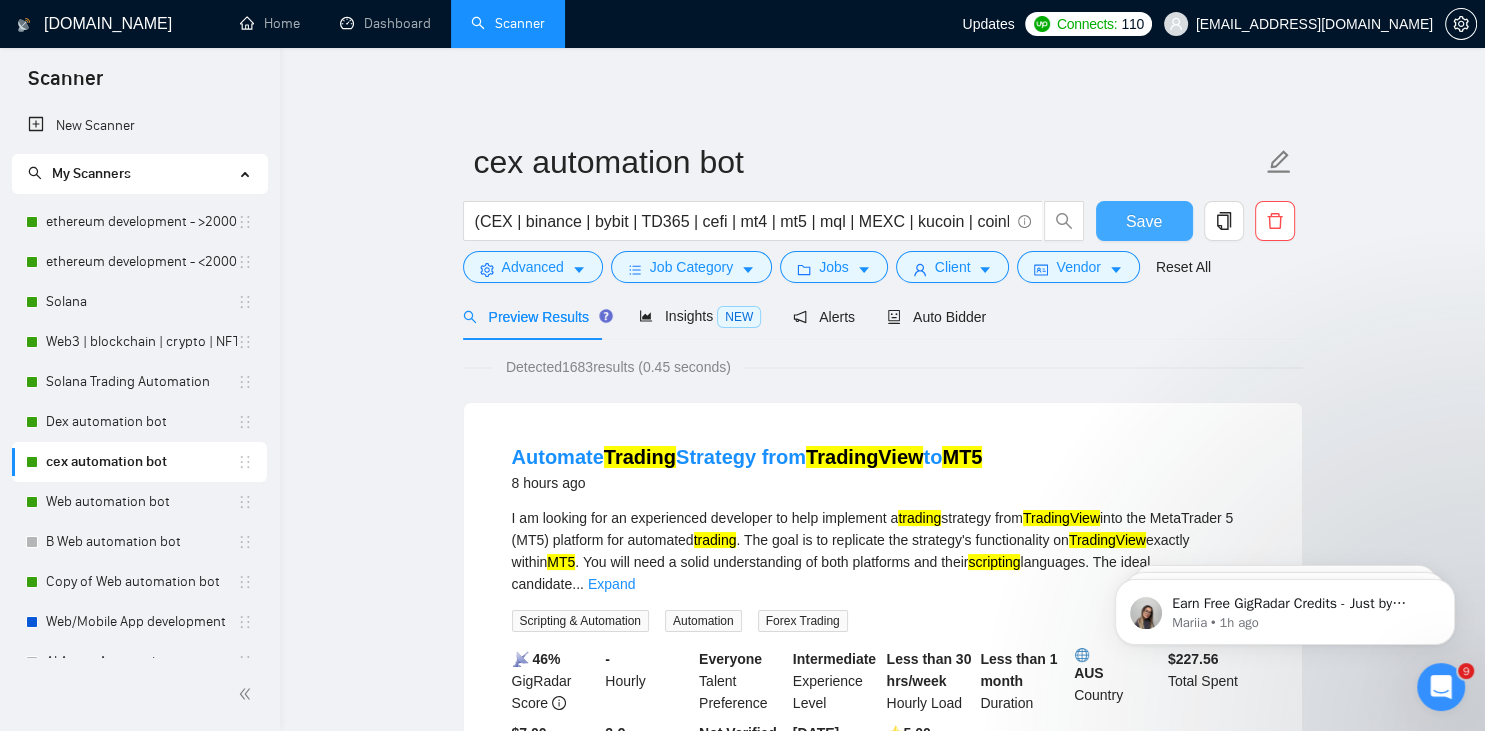 click on "Save" at bounding box center [1144, 221] 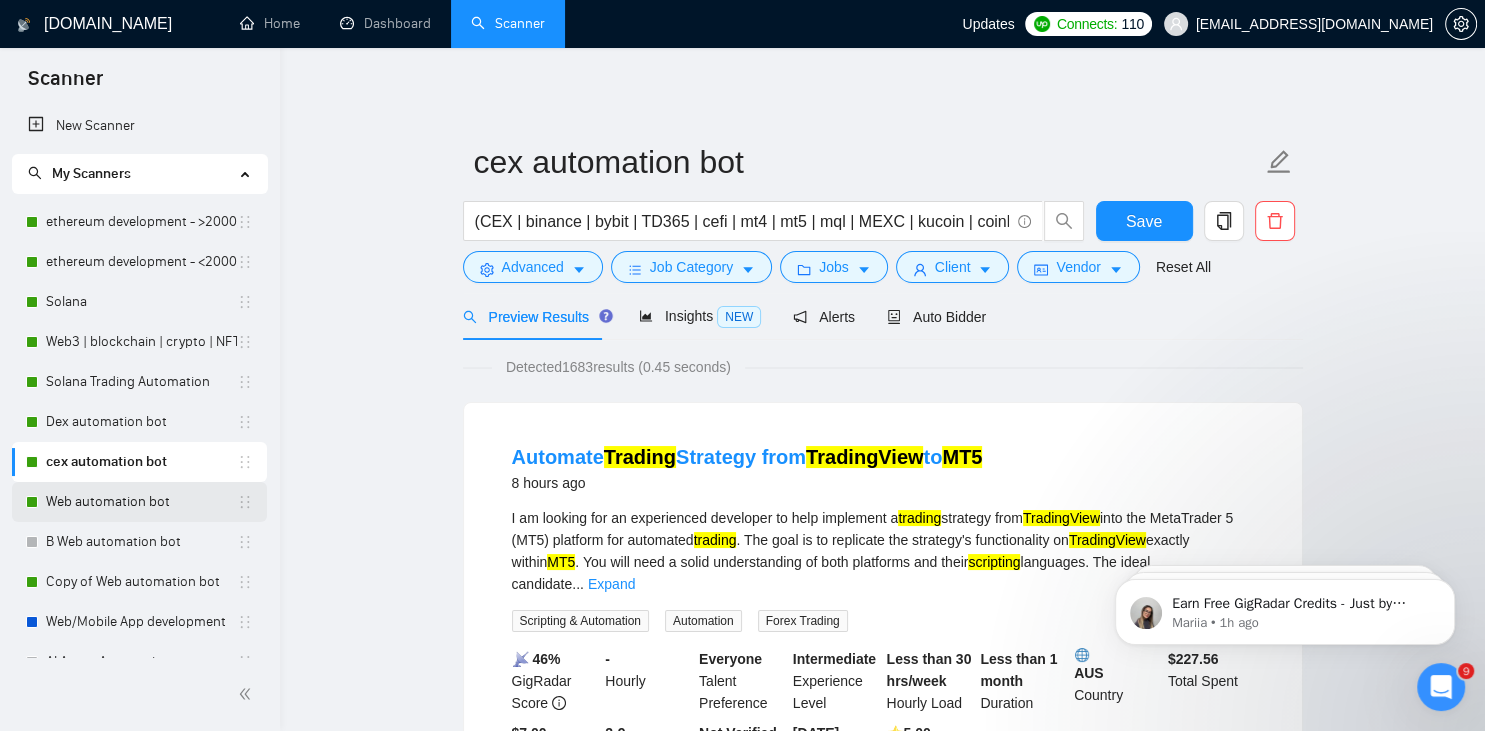 click on "Web automation bot" at bounding box center (141, 502) 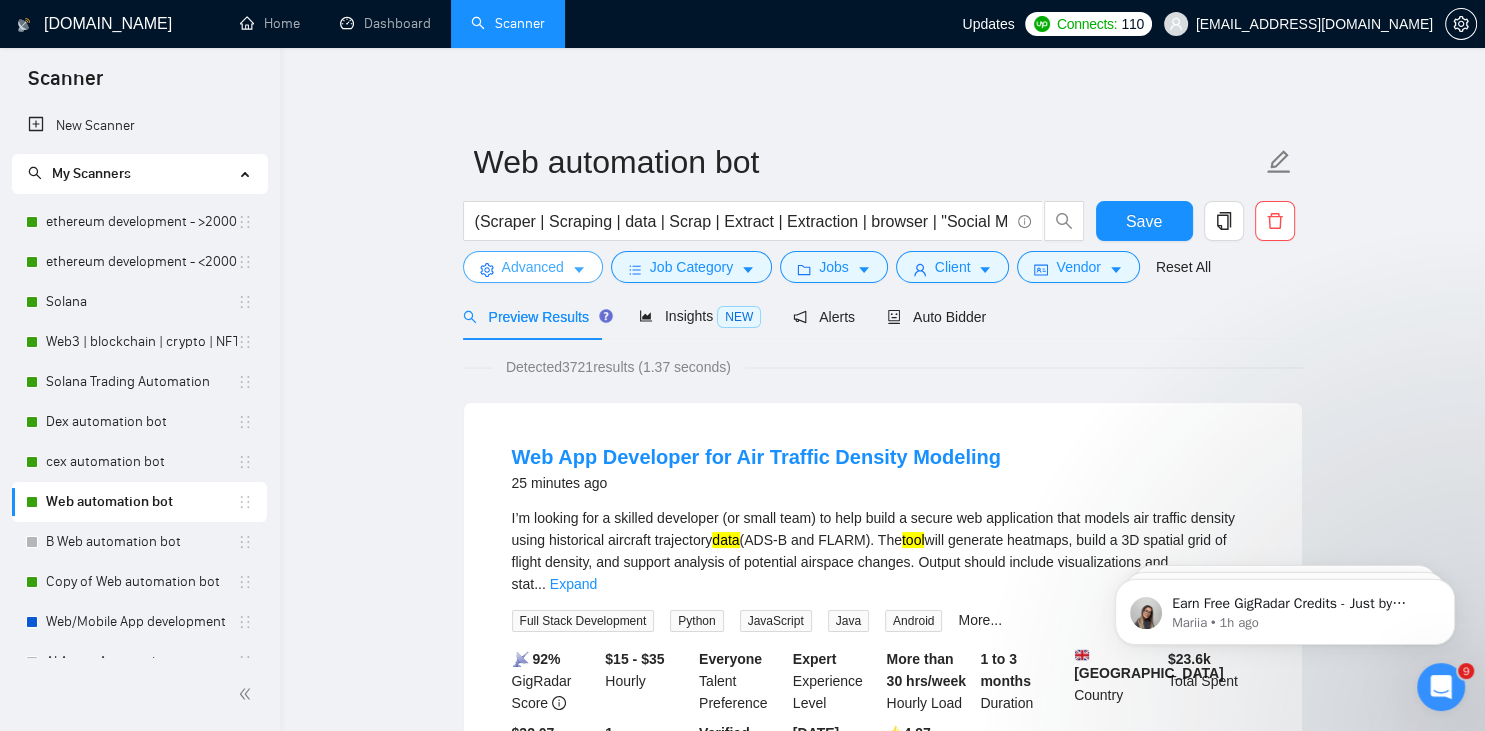 click on "Advanced" at bounding box center (533, 267) 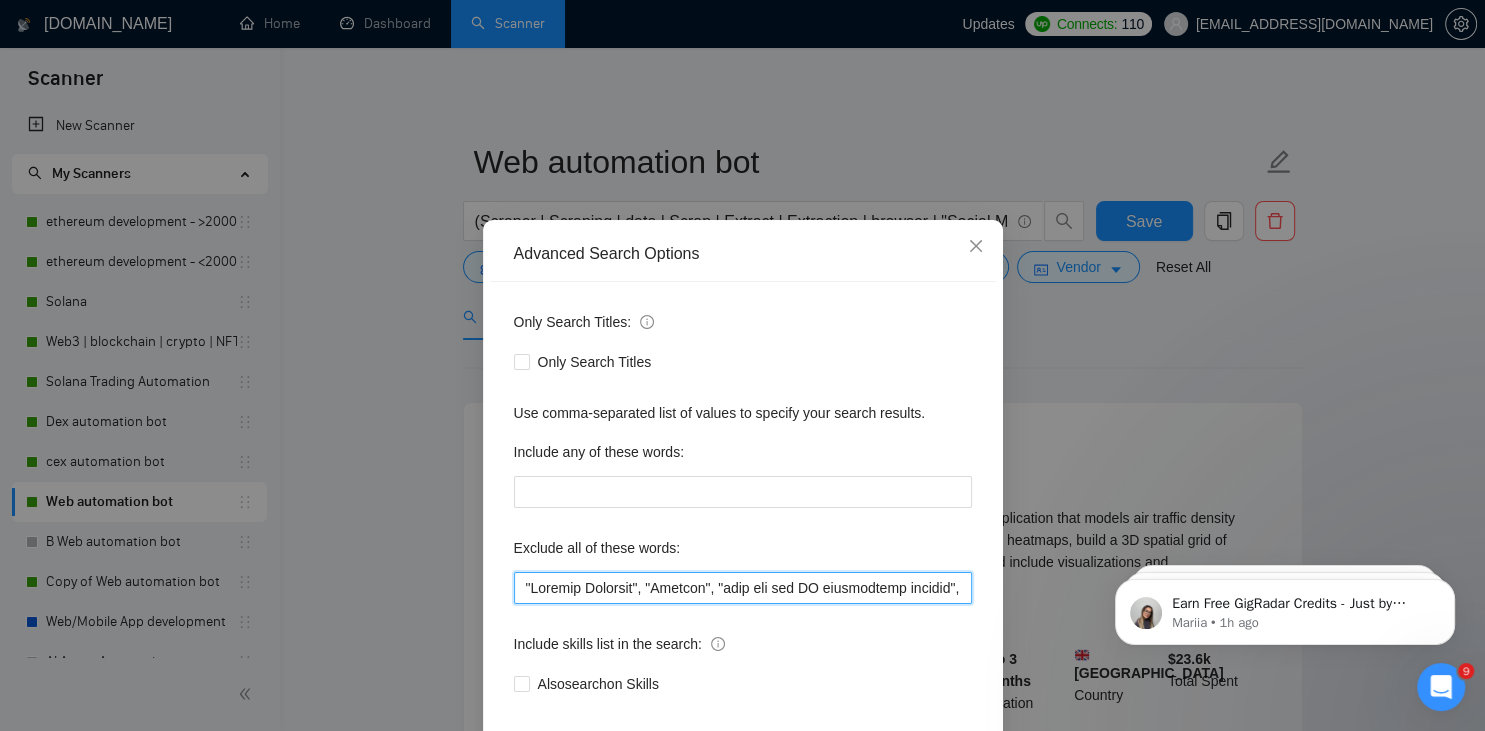 click at bounding box center (743, 588) 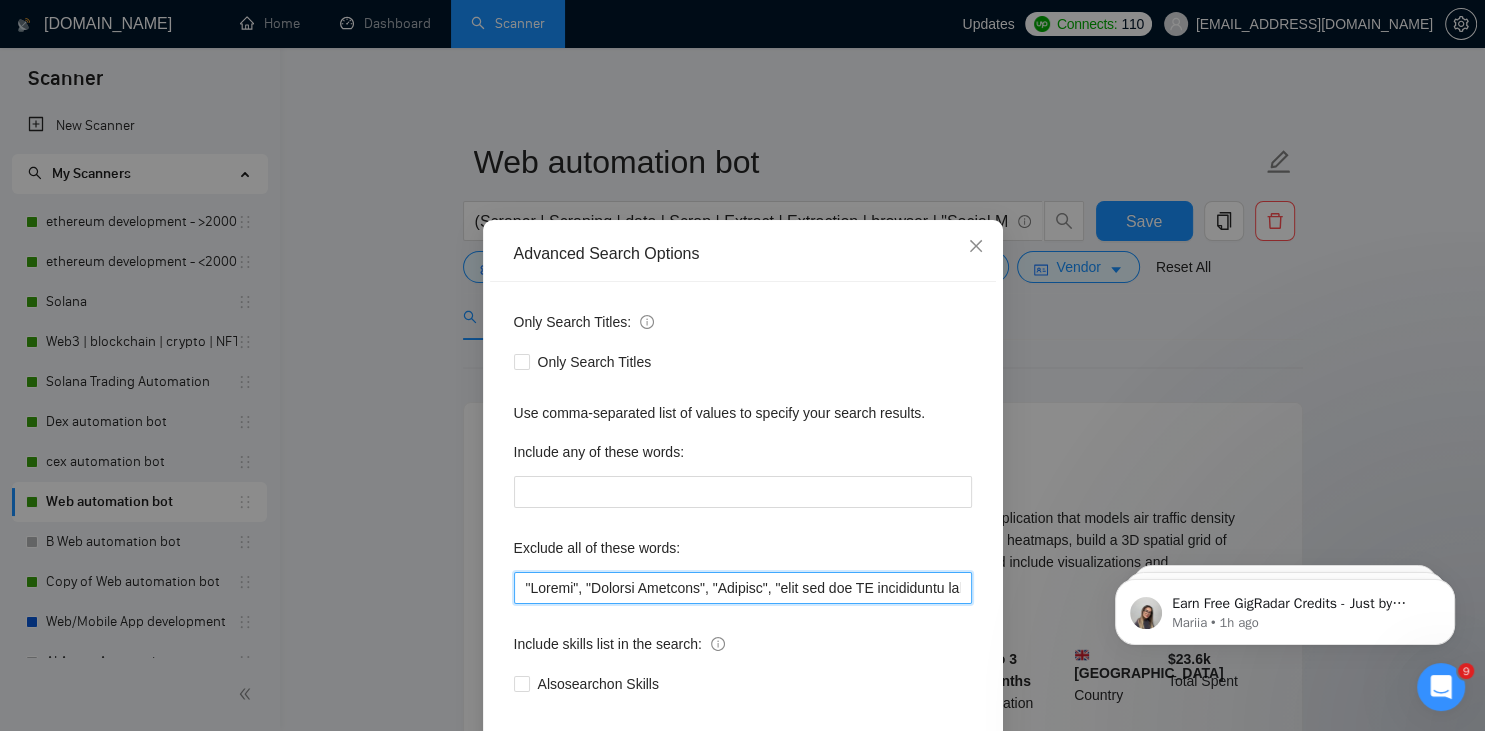 scroll, scrollTop: 100, scrollLeft: 0, axis: vertical 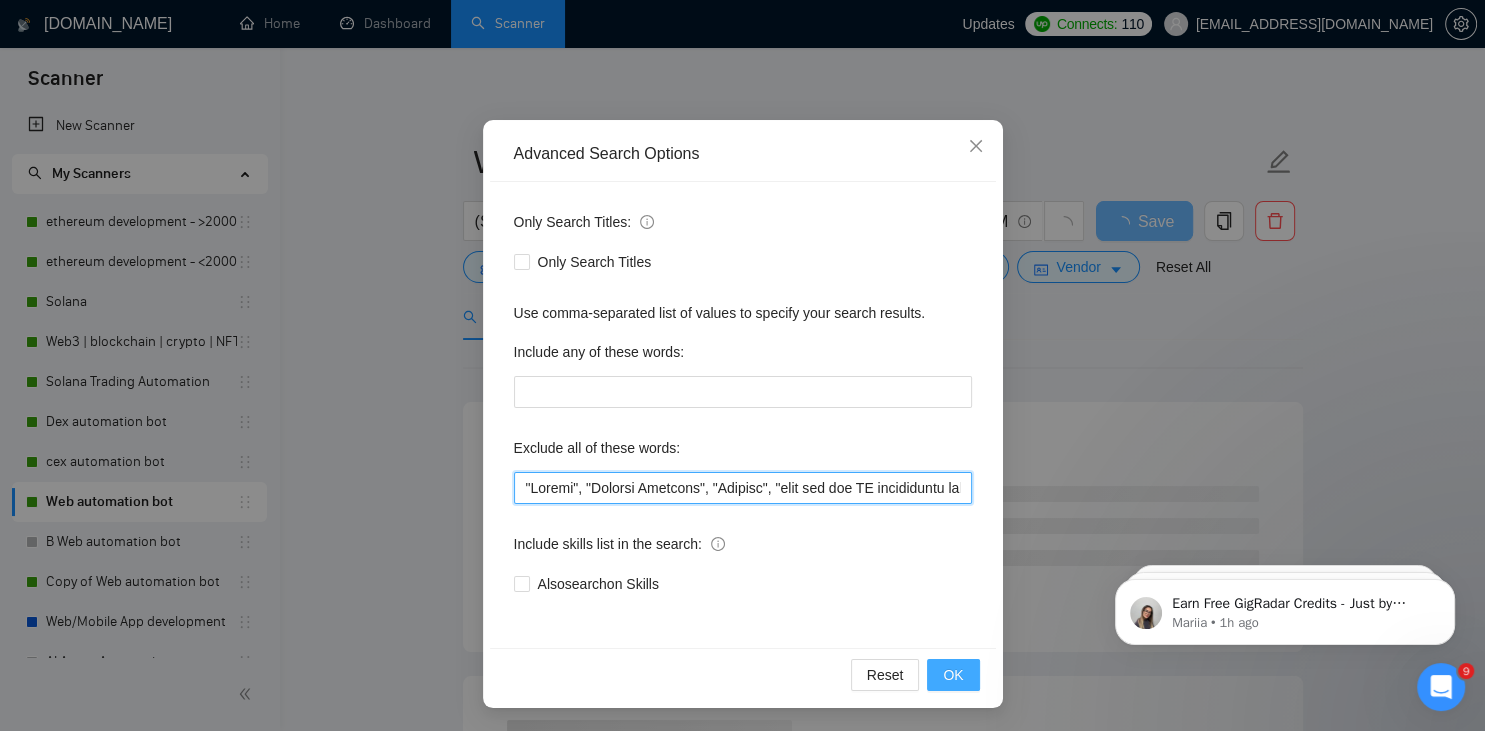 type on ""Joomla", "Graphic Designer", "Animate", "join our new IT consultancy company", "join our team", "UI/UX Designer", "Configuration", "Pyside", "Odoo", "Laravel-based",  Kajabi, Qlik, VBA, VB, Canva, "Prediction",  Replit, Zoho, "Flutterflow", "marketing project", "USDT Flash", "already coded", "AR/VR", "iGaming", "Pinecone", "existing application", ".Net", "join our dynamic team", "Update", "Cartoon", "90% Done", "Photoshop", "Tether", "Fix Bug", "Retool", "NO AGENCIES", "Review", "n8n", "Launch", "Europe Only", "Modify", "Update", "Avatar", "Art Project", "Pakistan", "join our team", "Azure DevOps", "DevOps", "Flutter", "Equity-Only", "Equity Only", test, "[URL]", "ninja trader", "AI improvement", woocomerce, game, gaming, dating, date, "no-code", "low code", airtable, "go high level", "immediate purchase", pinescript, "pine script", zapier, Zoho, zendesk, [DOMAIN_NAME], flutter, "smart suite", "go lang", LangChain, sandwich, c#, c++, ruby, "ai specialist", seo, Java, "You will work closely", Ton, Betting, ..." 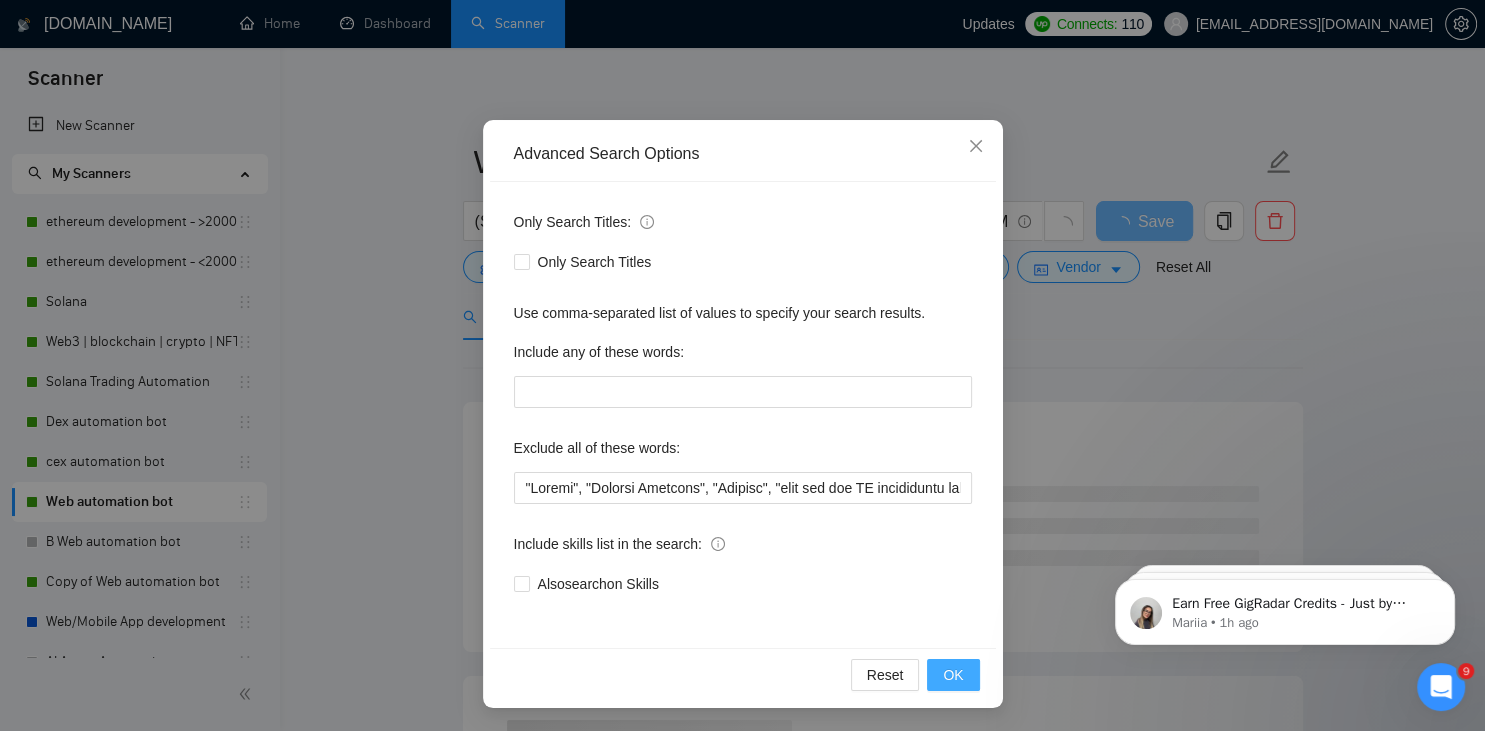 click on "OK" at bounding box center (953, 675) 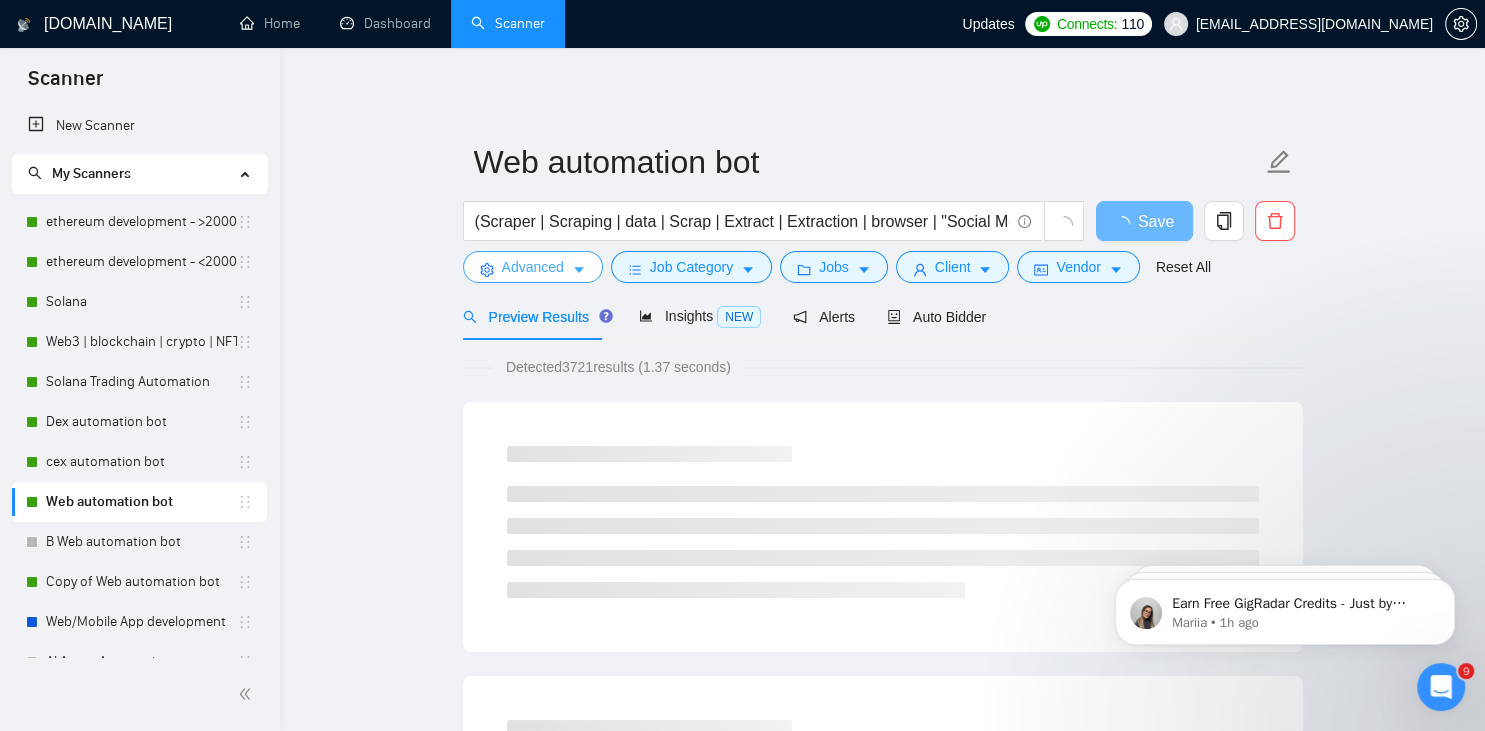 scroll, scrollTop: 0, scrollLeft: 0, axis: both 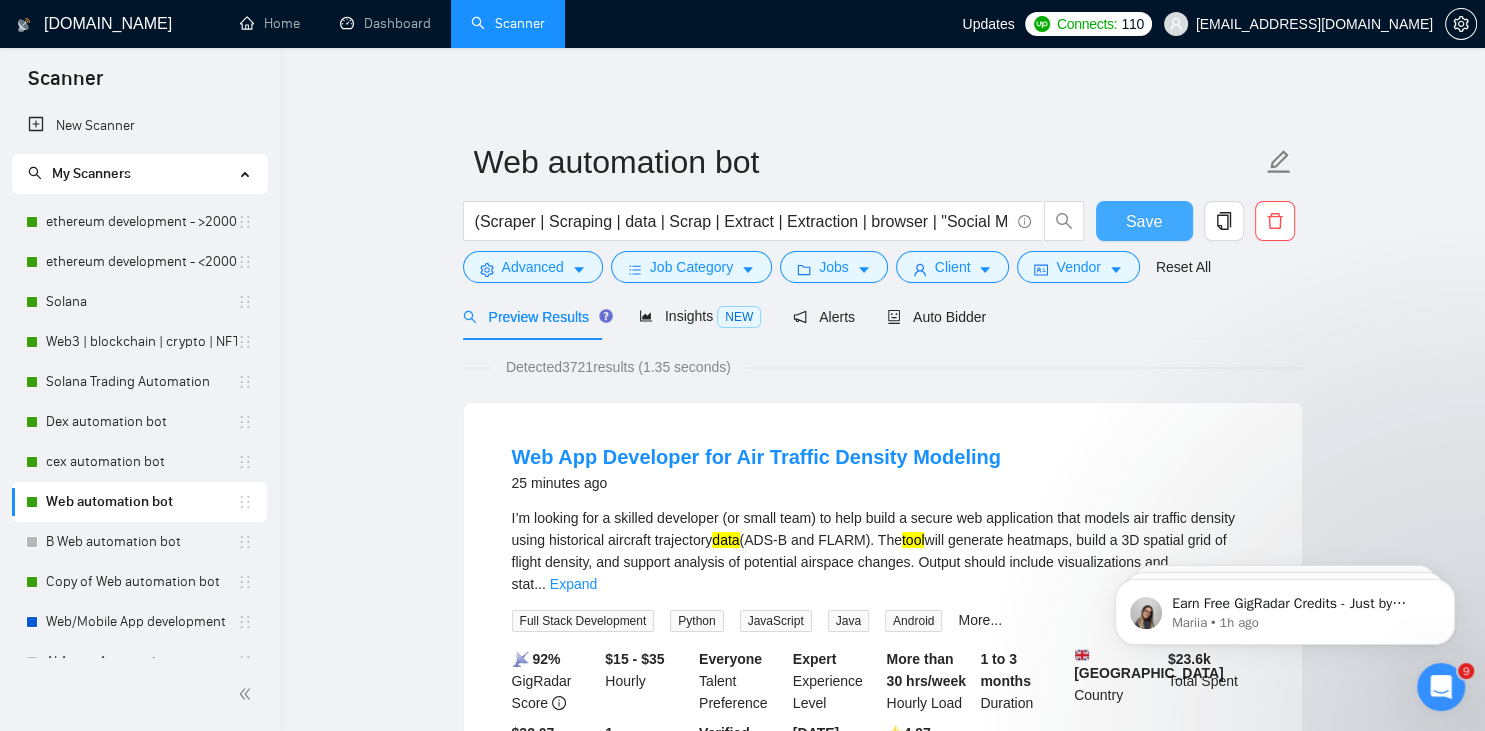 click on "Save" at bounding box center [1144, 221] 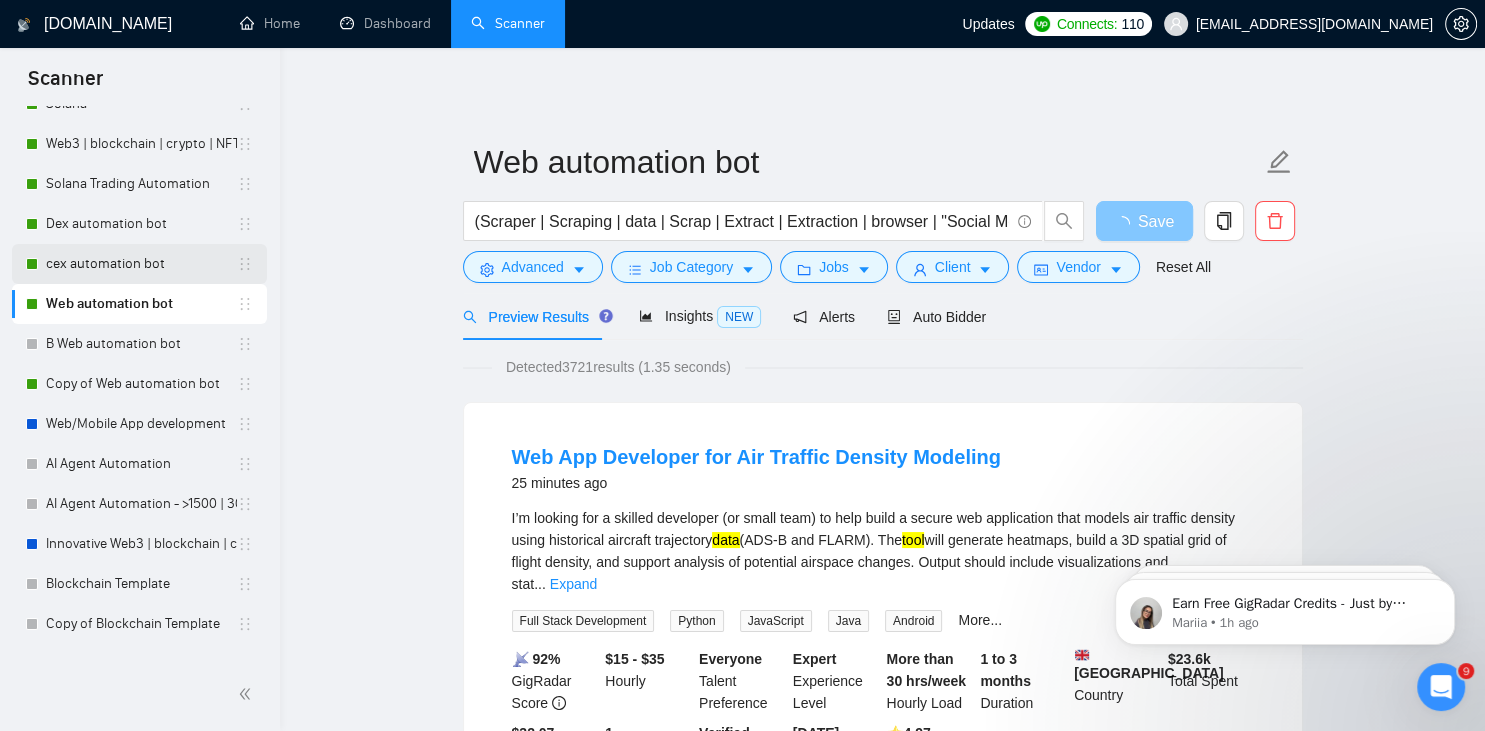 scroll, scrollTop: 219, scrollLeft: 0, axis: vertical 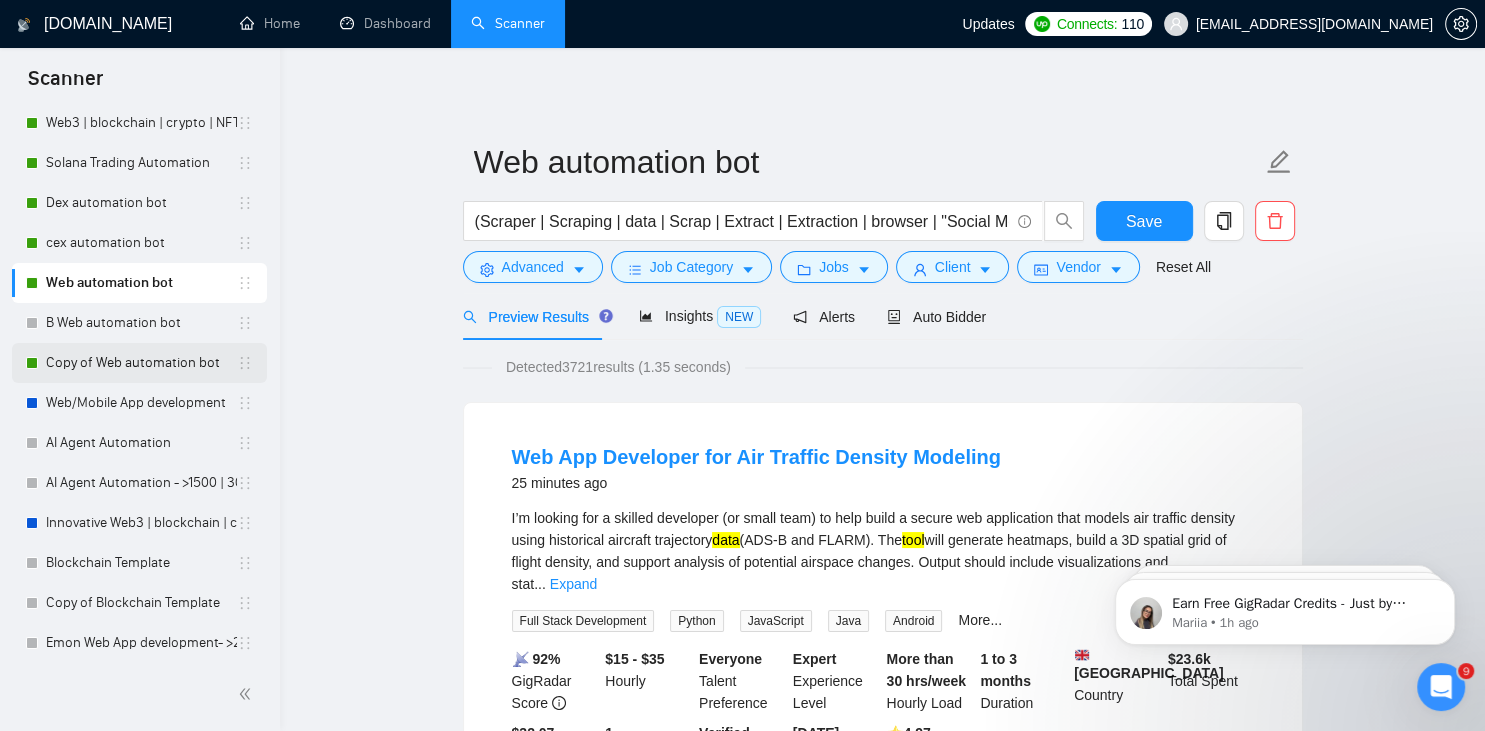 click on "Copy of Web automation bot" at bounding box center (141, 363) 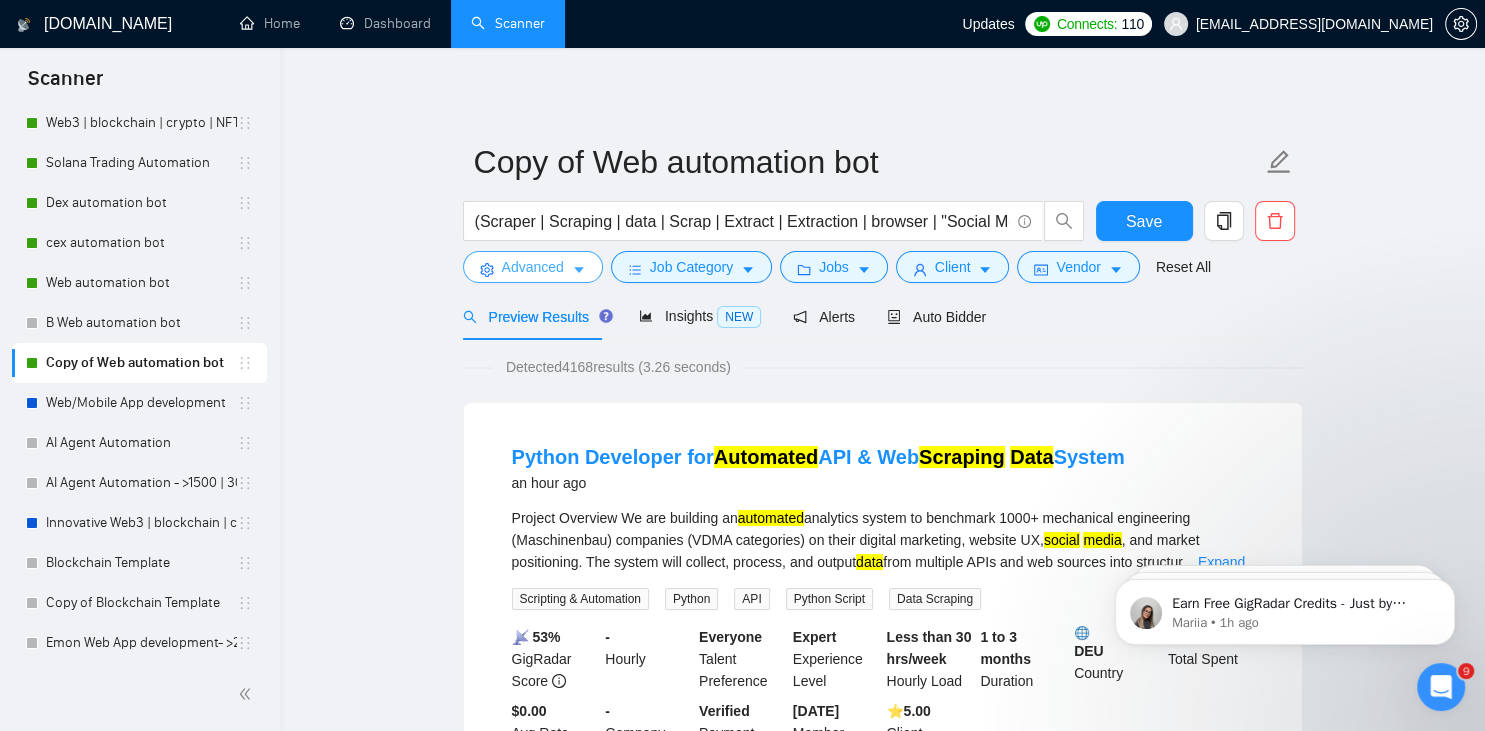 click on "Advanced" at bounding box center [533, 267] 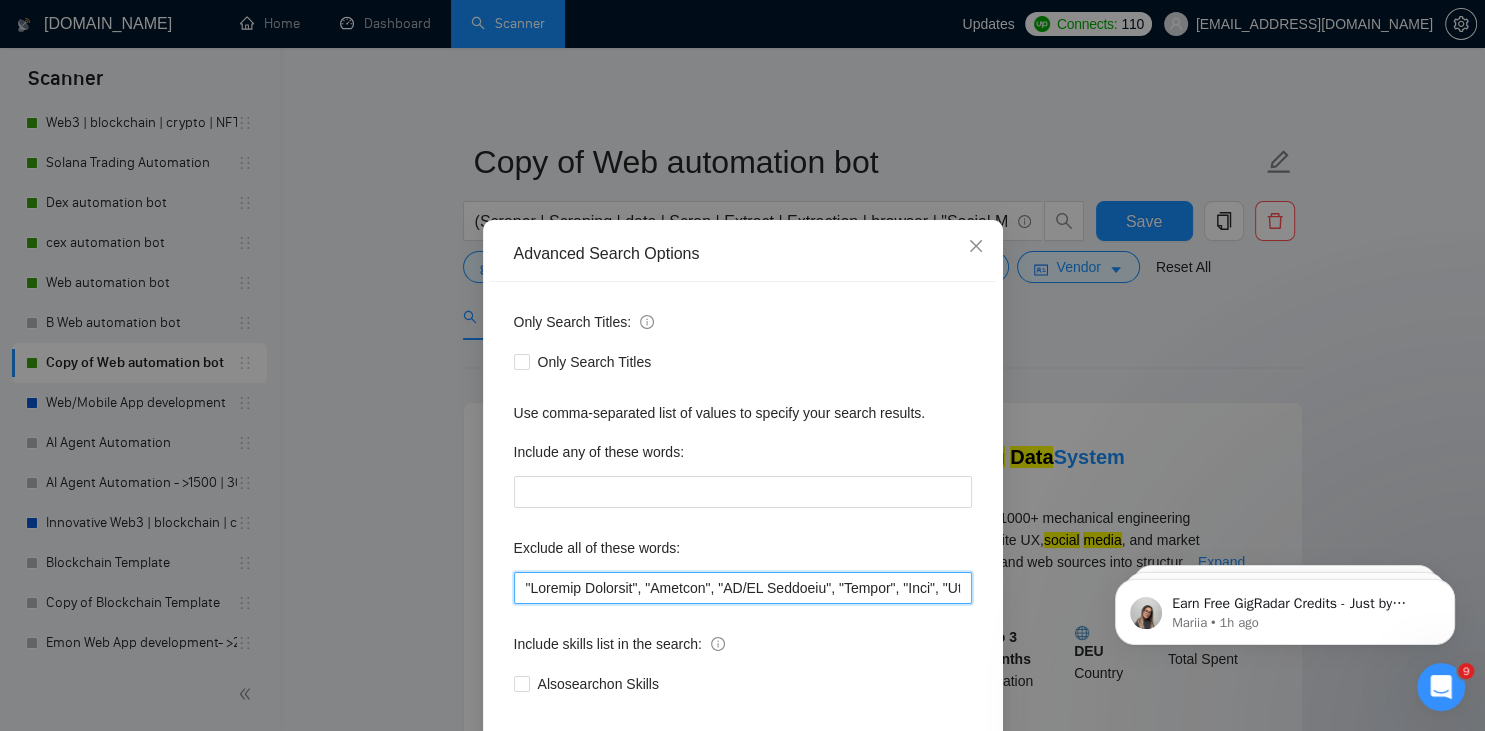 click at bounding box center (743, 588) 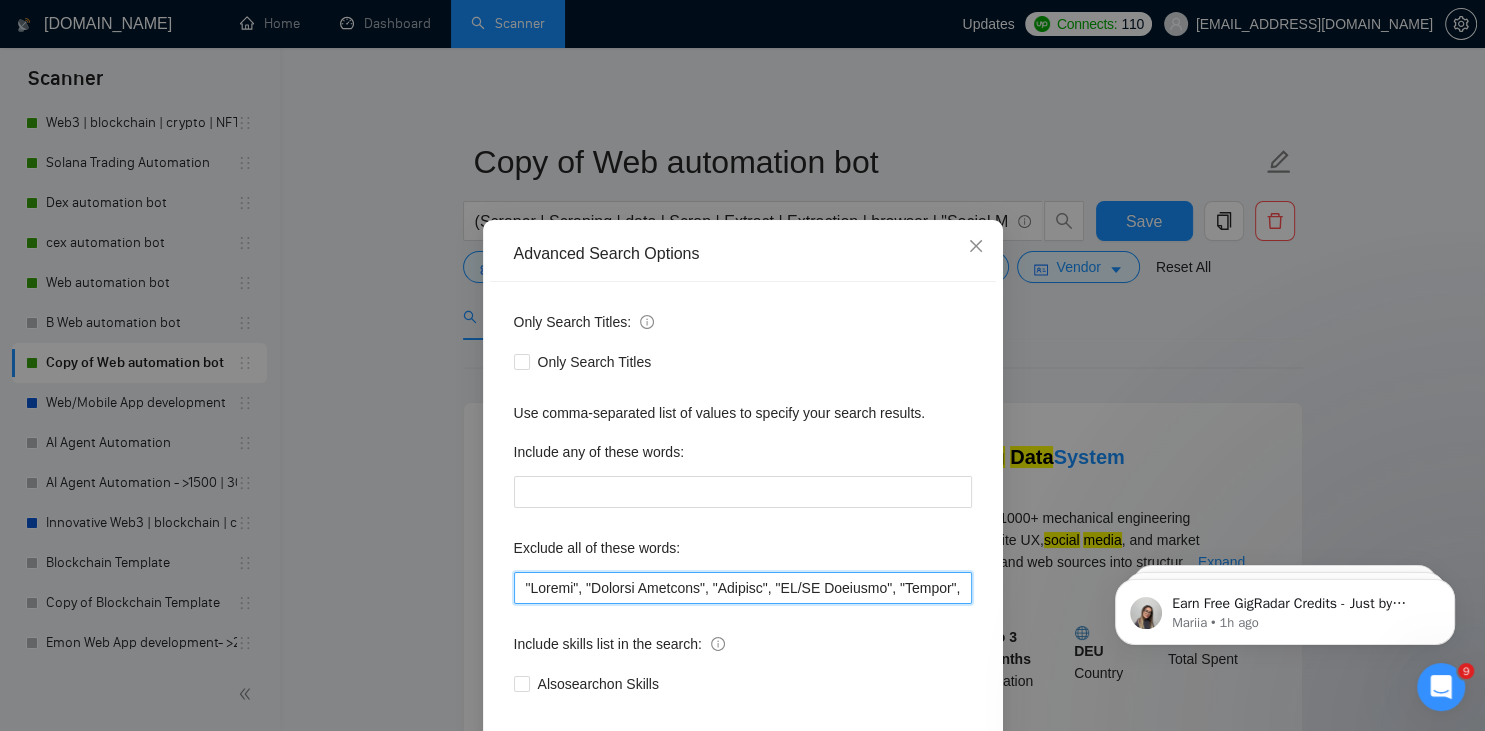 scroll, scrollTop: 100, scrollLeft: 0, axis: vertical 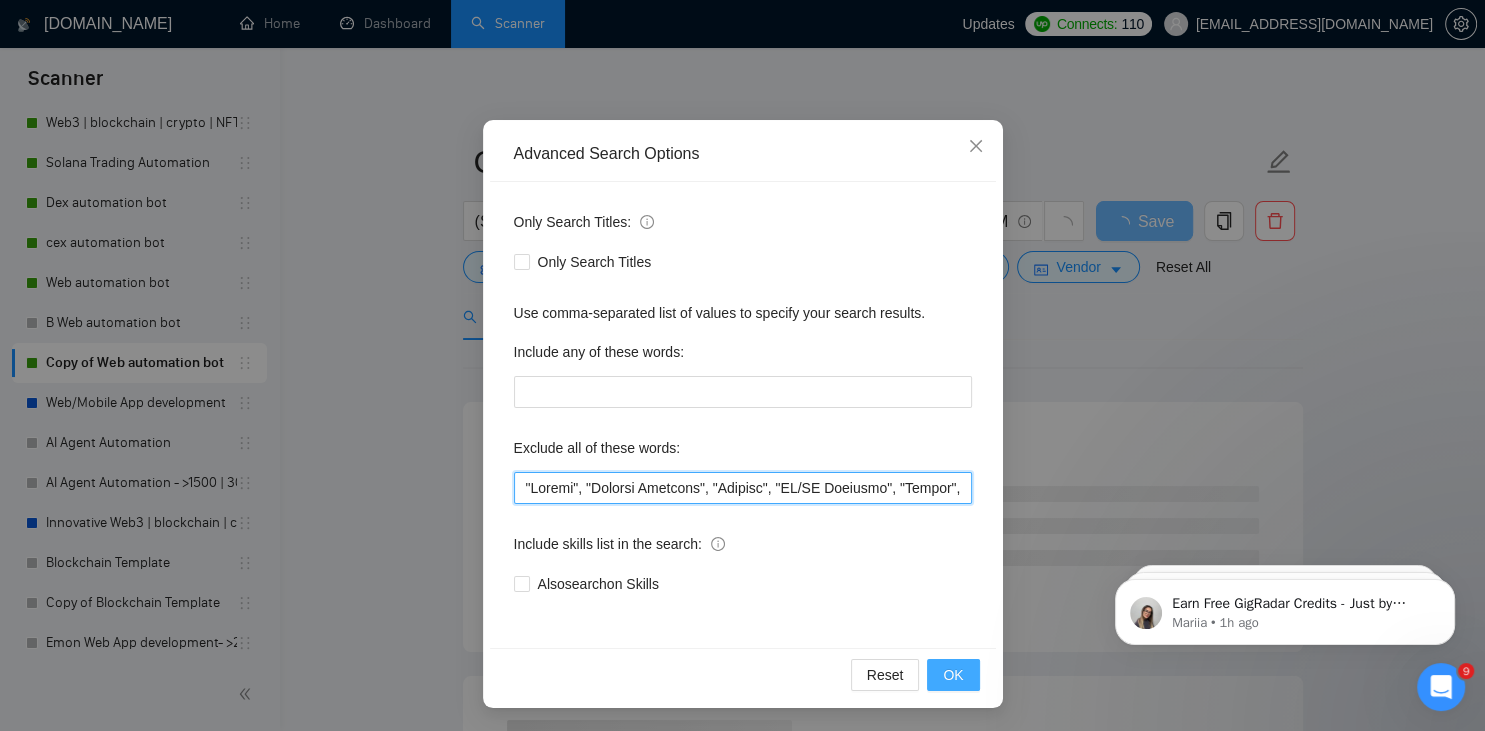 type on ""Joomla", "Graphic Designer", "Animate", "UI/UX Designer", "Pyside", "Odoo", "Laravel-based", "Kajabi", "Qlik", "VBA", "VB", "Canva", "Prediction", Replit, Zoho, "Flutterflow", "marketing project", "USDT Flash", "already coded", "AR/VR", "iGaming", "Pinecone", "existing application", ".Net", "join our dynamic team", "Update", "Cartoon", "90% Done", "Photoshop", "Tether", "Fix Bug", "Retool", "NO AGENCIES", "Review", "n8n", "Europe Only", "Modify", "Update", "Art Project", "Pakistan", "join our team", "Azure DevOps", "DevOps", "Flutter", "Equity-Only", "Equity Only", test, "[URL]", "ninja trader", "AI improvement", woocomerce, game, gaming, dating, date, "no-code", "low code", airtable, "go high level", "immediate purchase", pinescript, "pine script", zapier, Zoho, zendesk, [DOMAIN_NAME], flutter, "smart suite", "go lang", LangChain, sandwich, c#, c++, ruby, "ai specialist", seo, Java, "You will work closely", Ton, Betting, gambling, Sui, "hyper ledger", (Fix*), Unity, Manager, laravel, "php", "wordpress", "..." 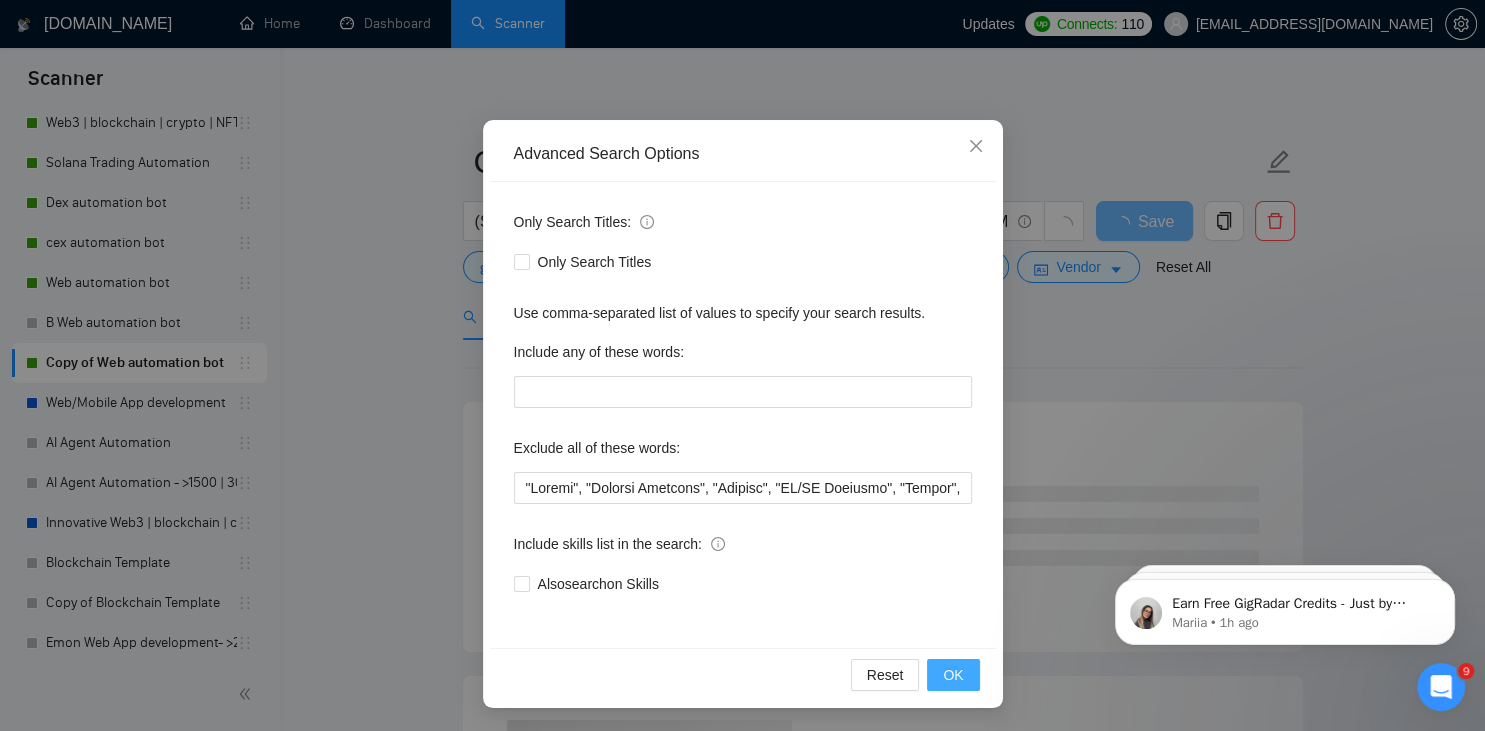 click on "OK" at bounding box center (953, 675) 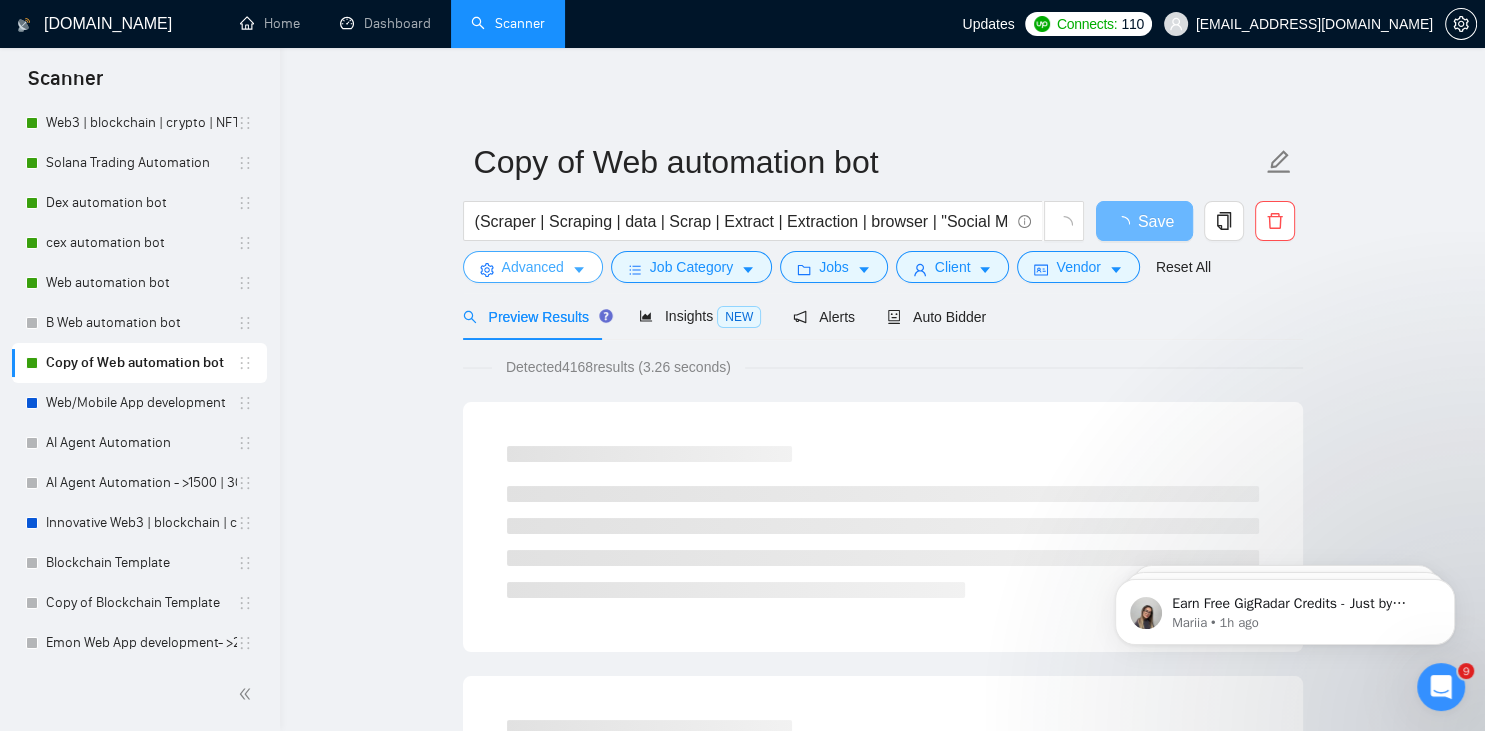 scroll, scrollTop: 0, scrollLeft: 0, axis: both 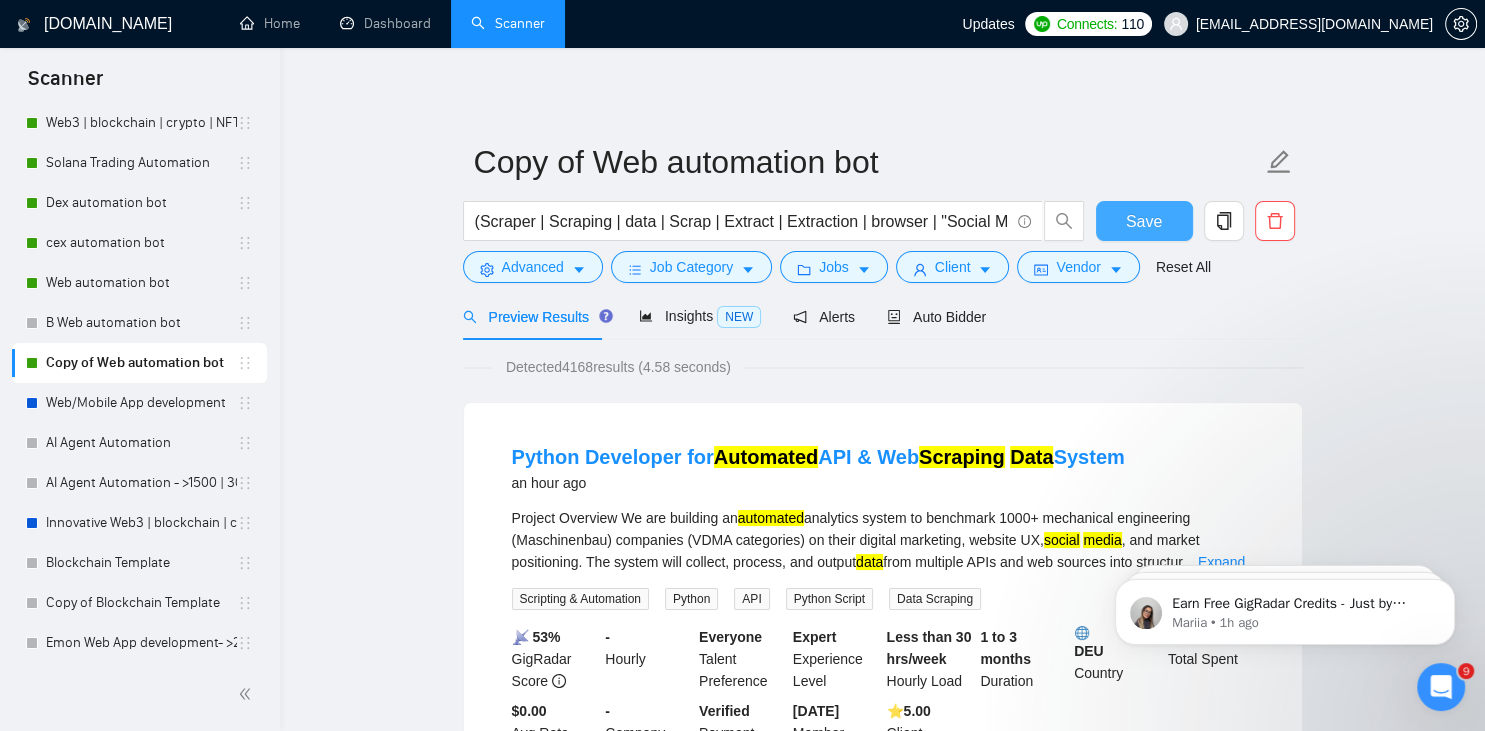 click on "Save" at bounding box center (1144, 221) 